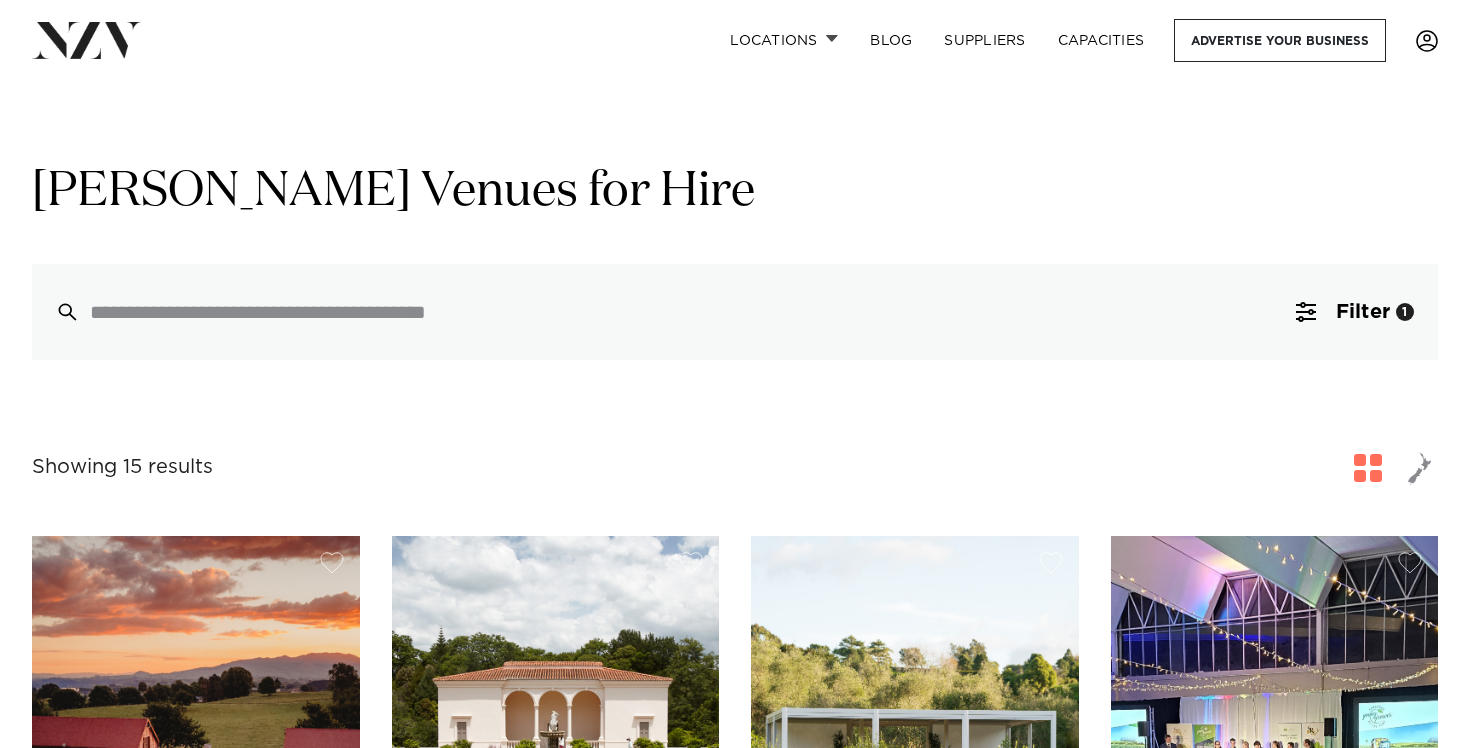 scroll, scrollTop: 0, scrollLeft: 0, axis: both 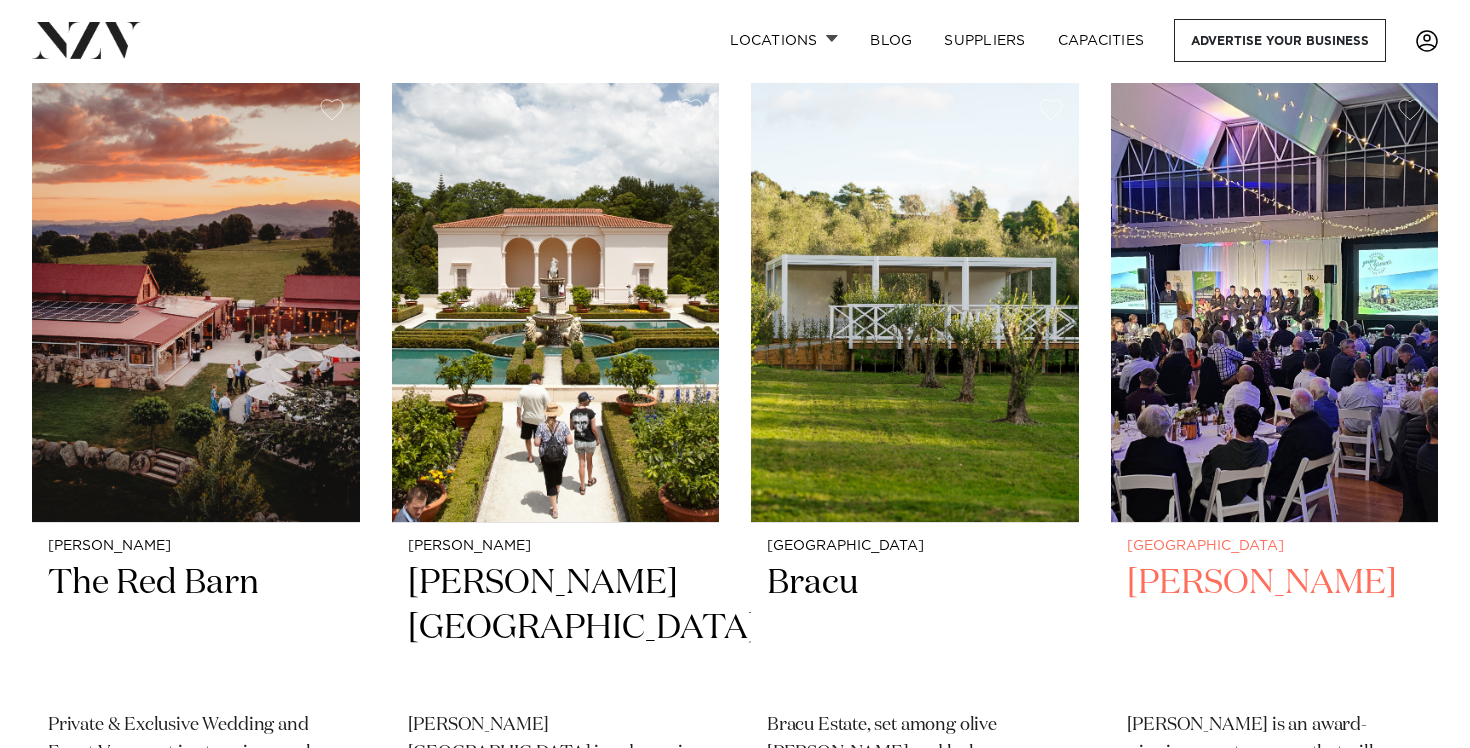 click at bounding box center (1275, 302) 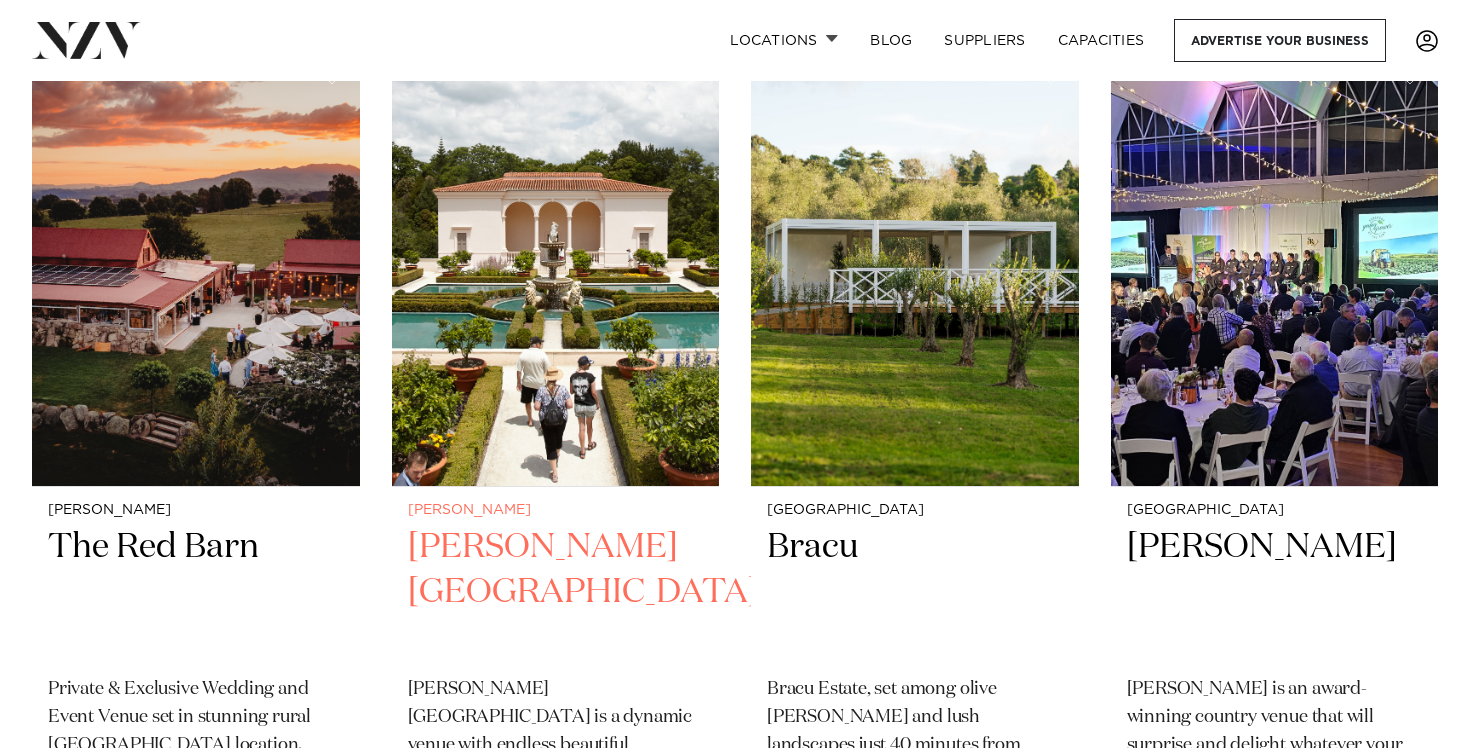 scroll, scrollTop: 490, scrollLeft: 0, axis: vertical 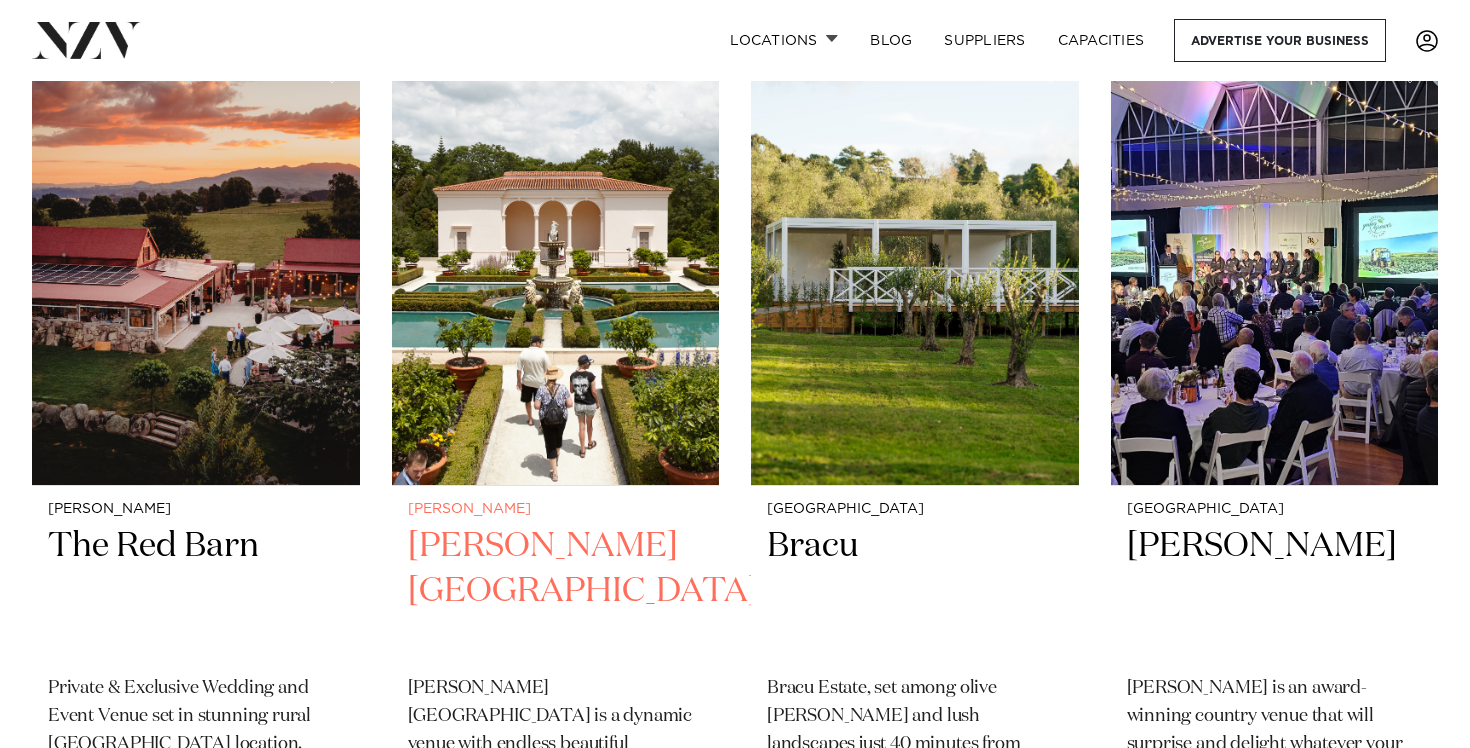 click at bounding box center (556, 265) 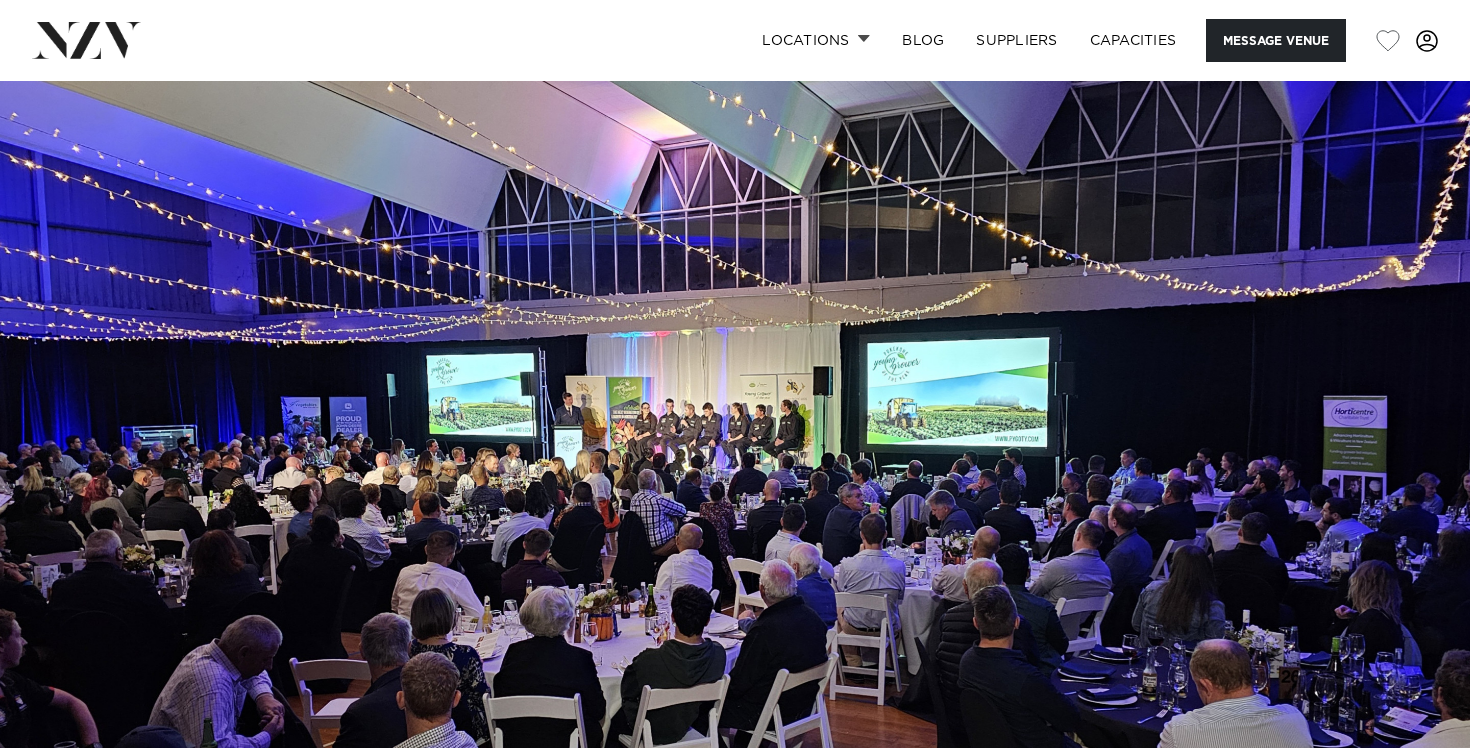 scroll, scrollTop: 0, scrollLeft: 0, axis: both 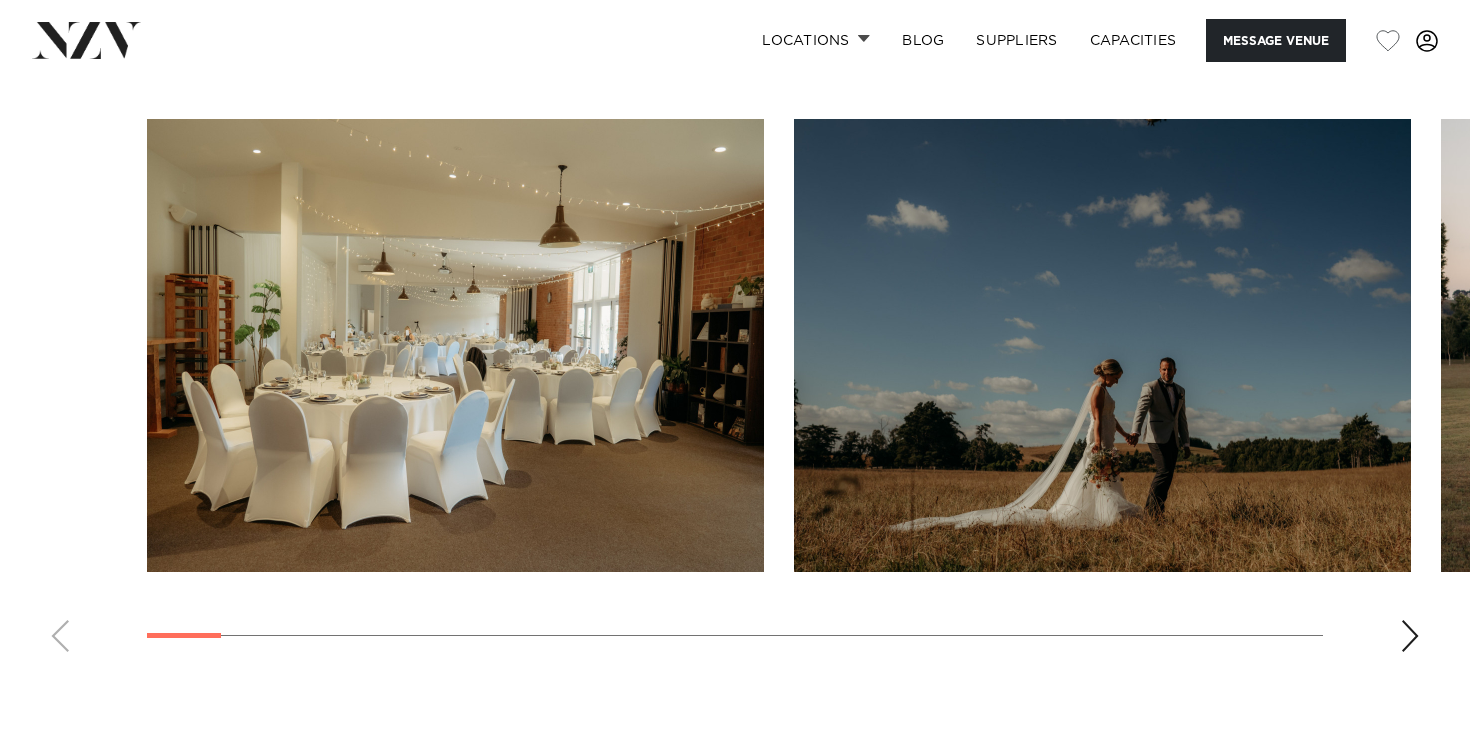 click at bounding box center [735, 393] 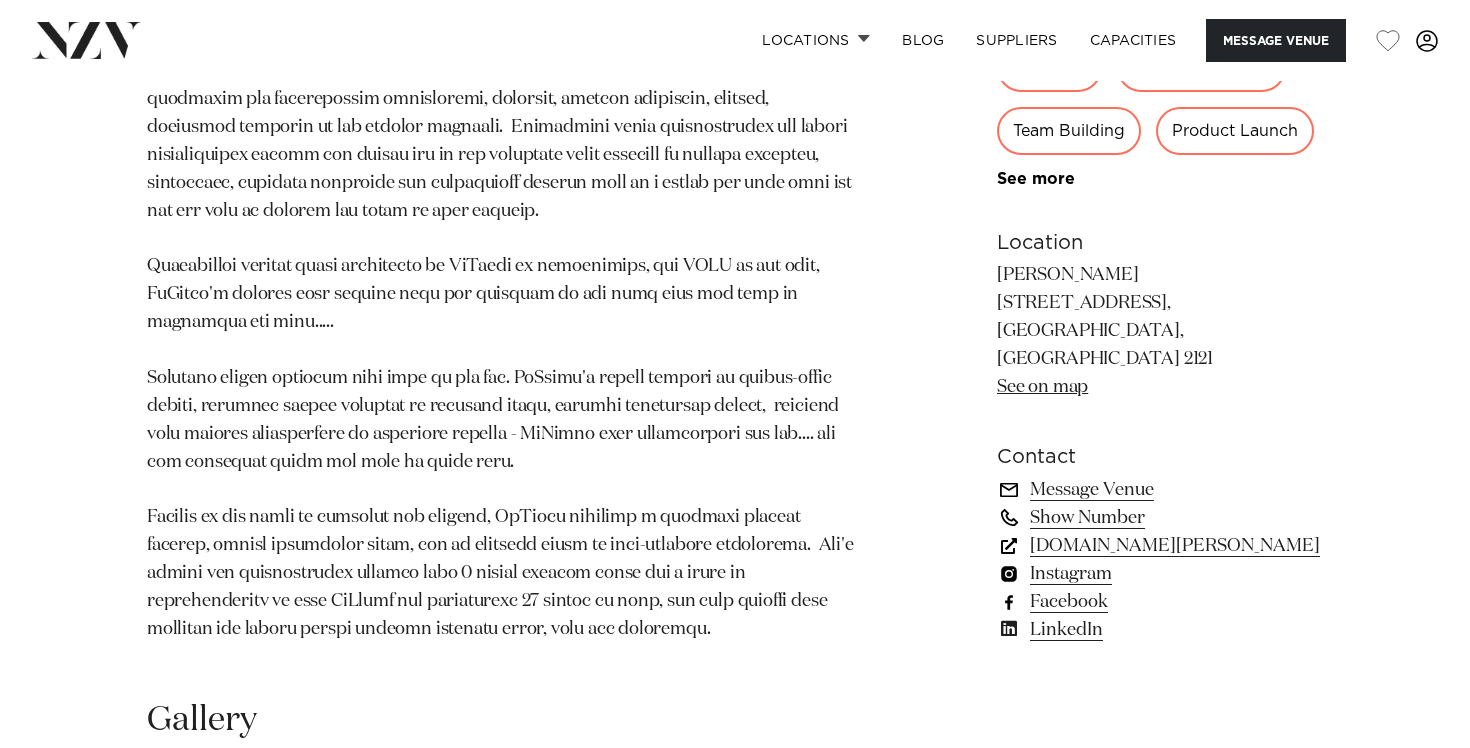 scroll, scrollTop: 1468, scrollLeft: 0, axis: vertical 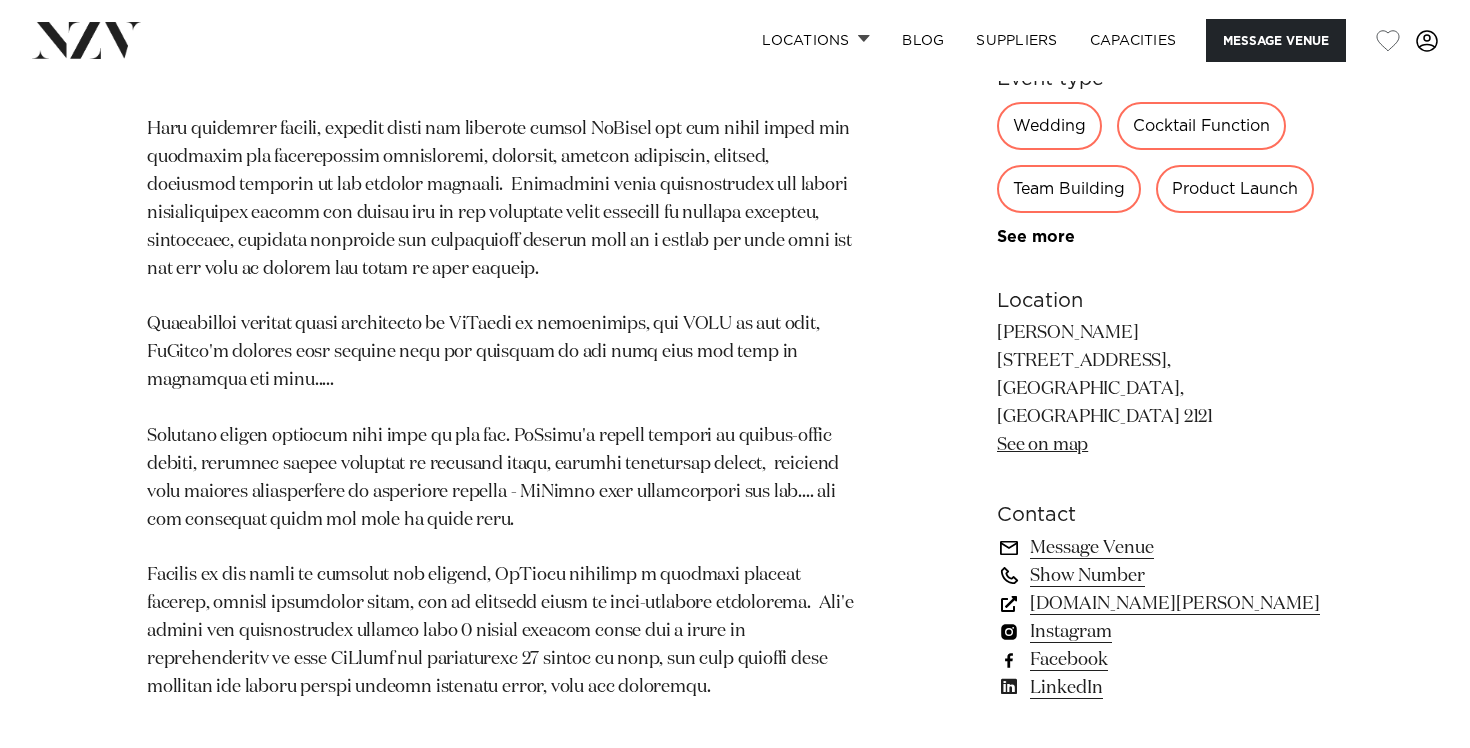 click on "Instagram" at bounding box center [1160, 632] 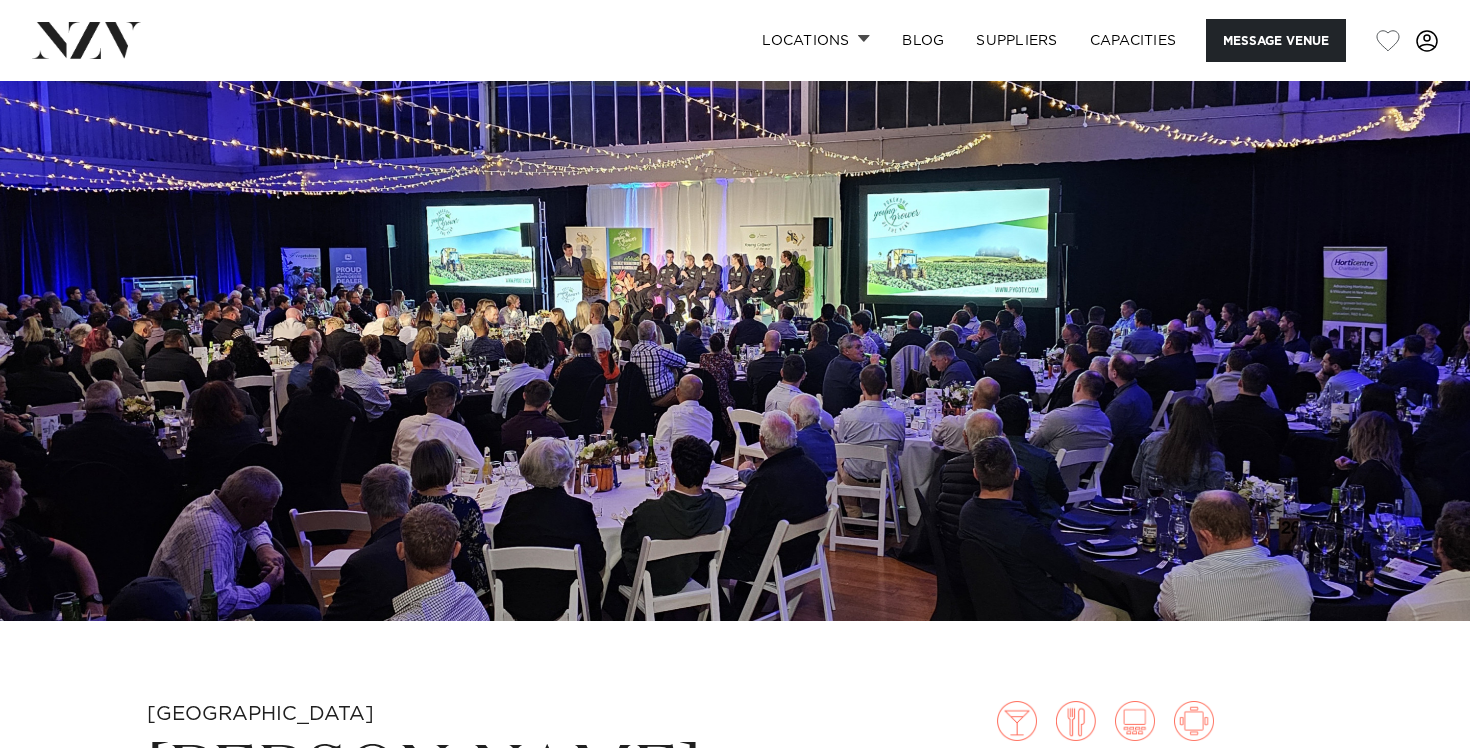 scroll, scrollTop: 0, scrollLeft: 0, axis: both 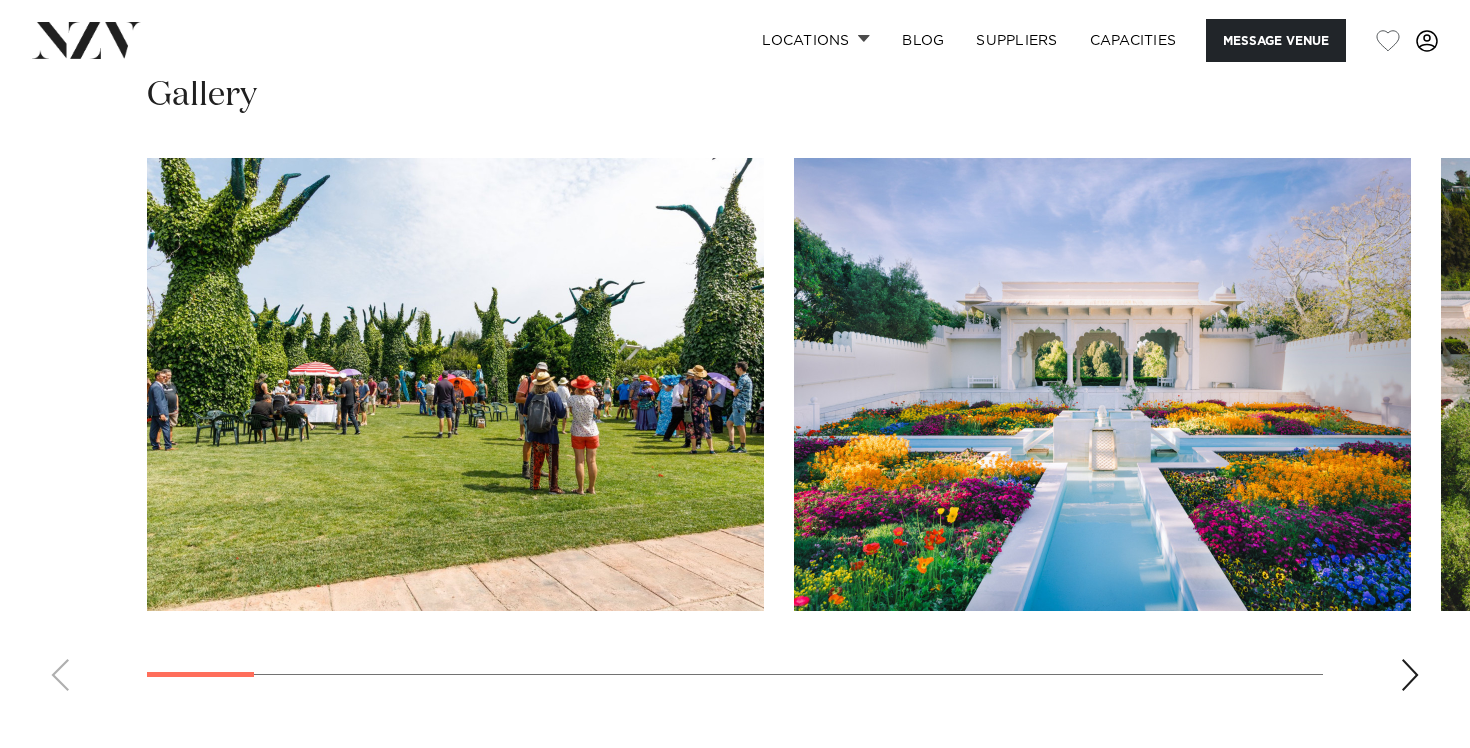 click at bounding box center [735, 432] 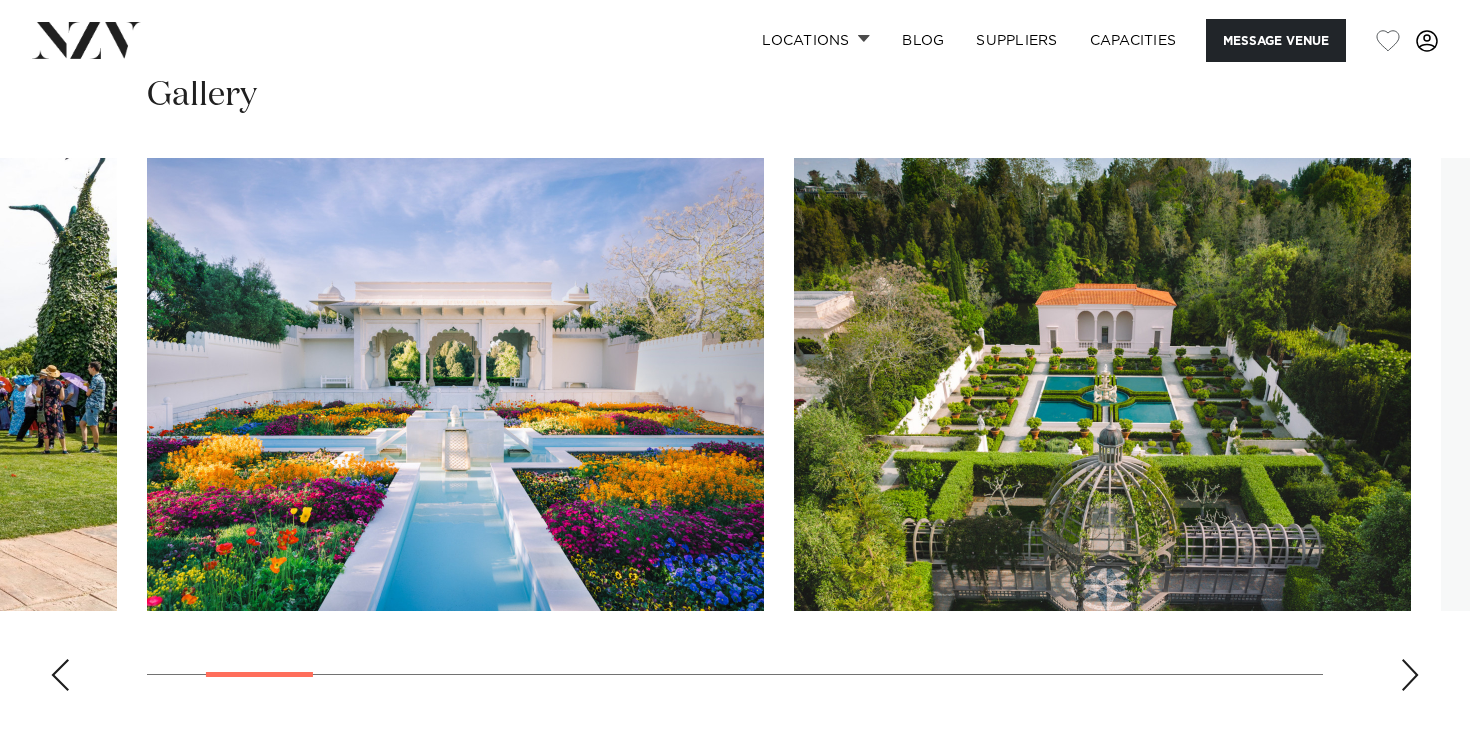 click at bounding box center (1410, 675) 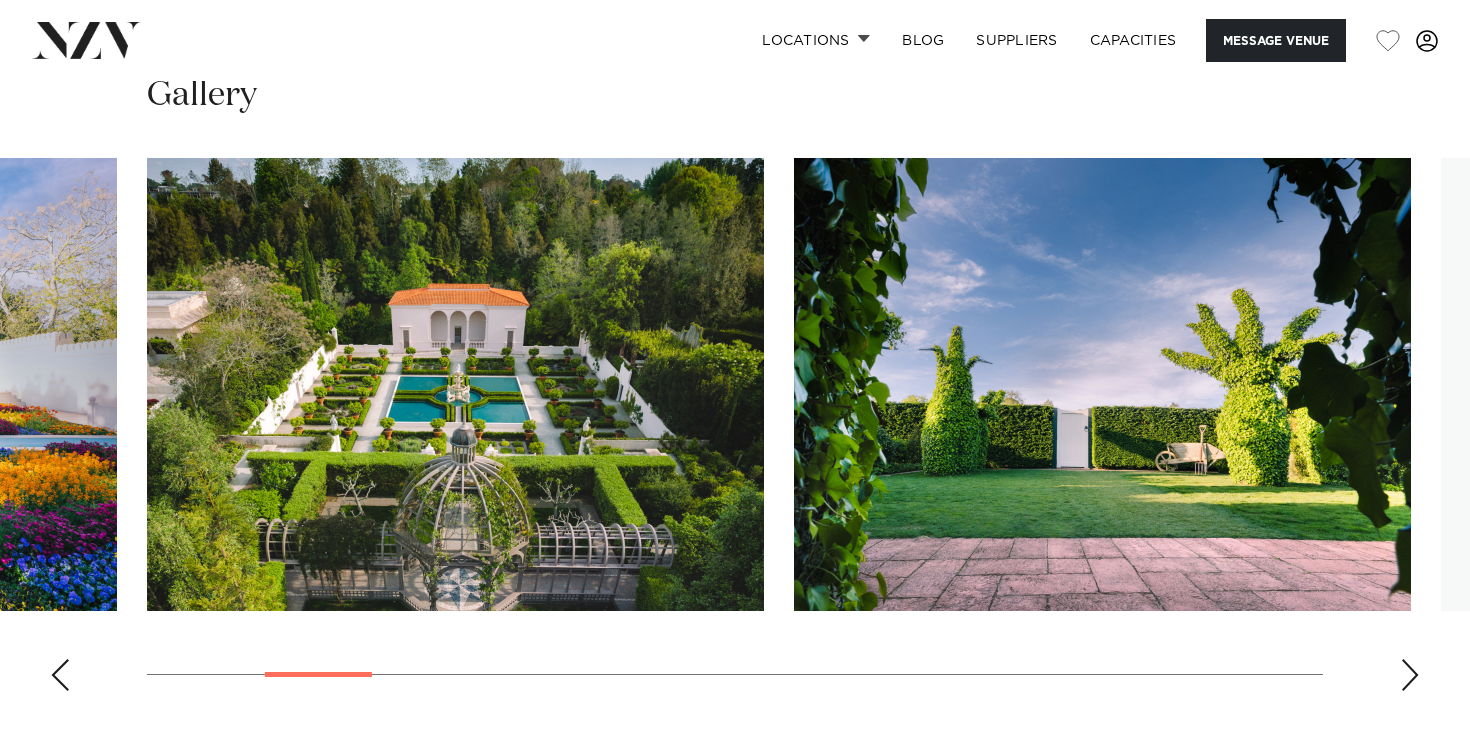 click at bounding box center (1410, 675) 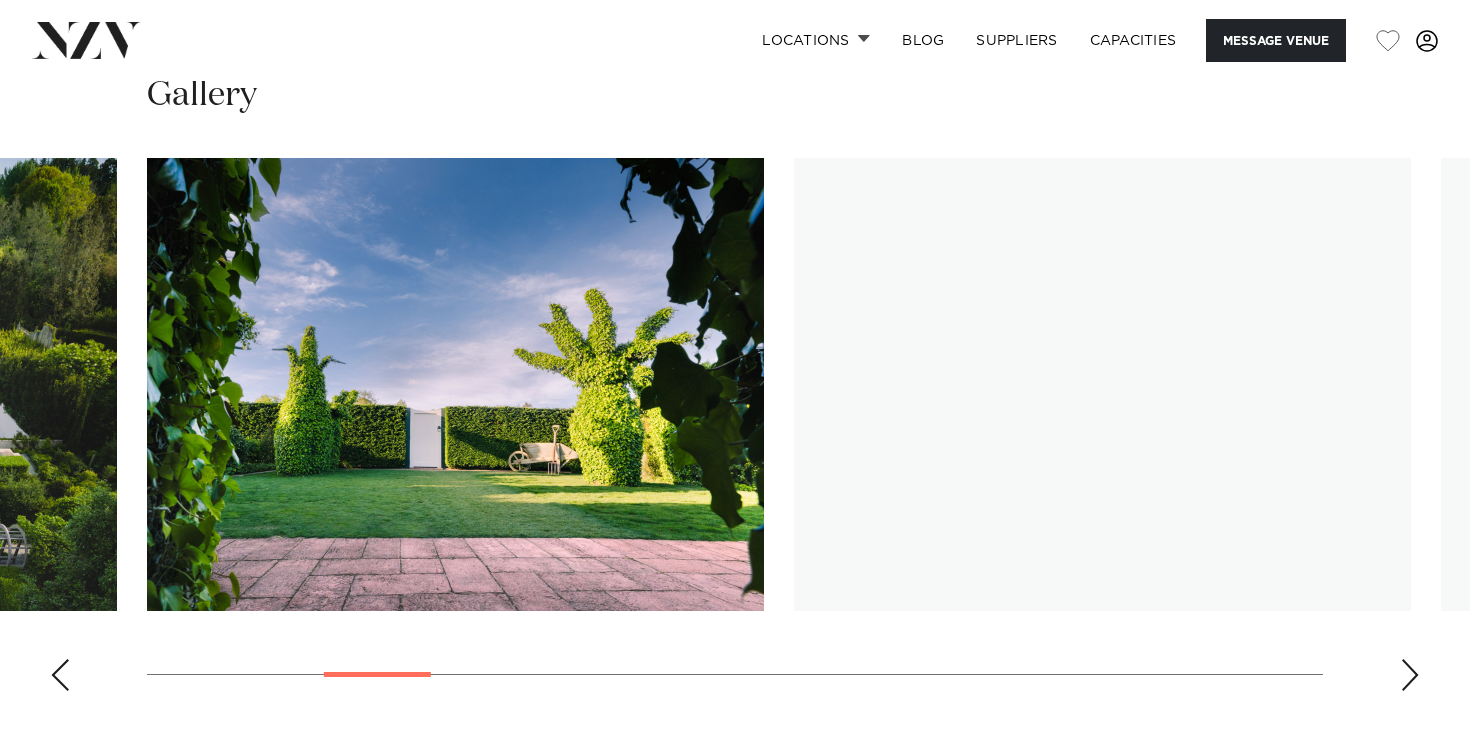 click at bounding box center [1410, 675] 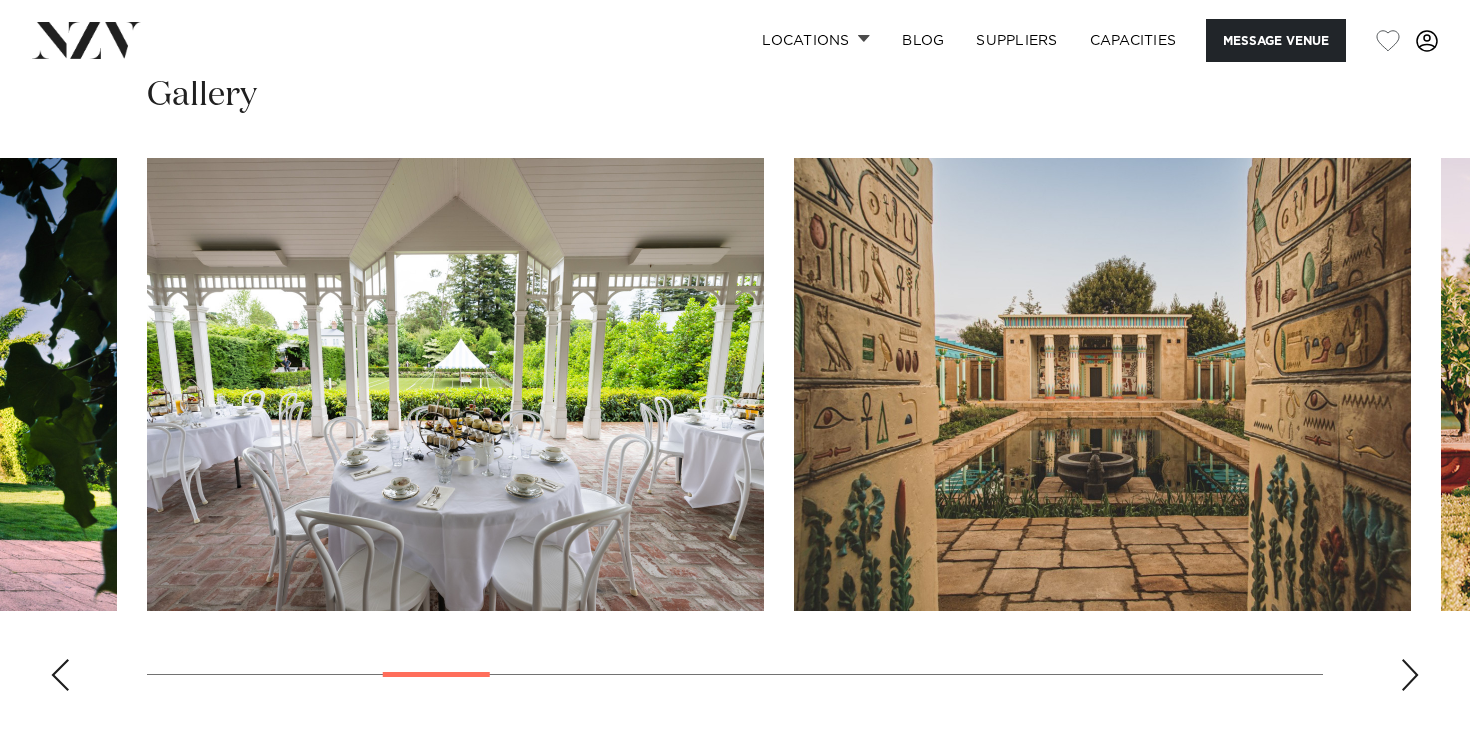 click at bounding box center [1410, 675] 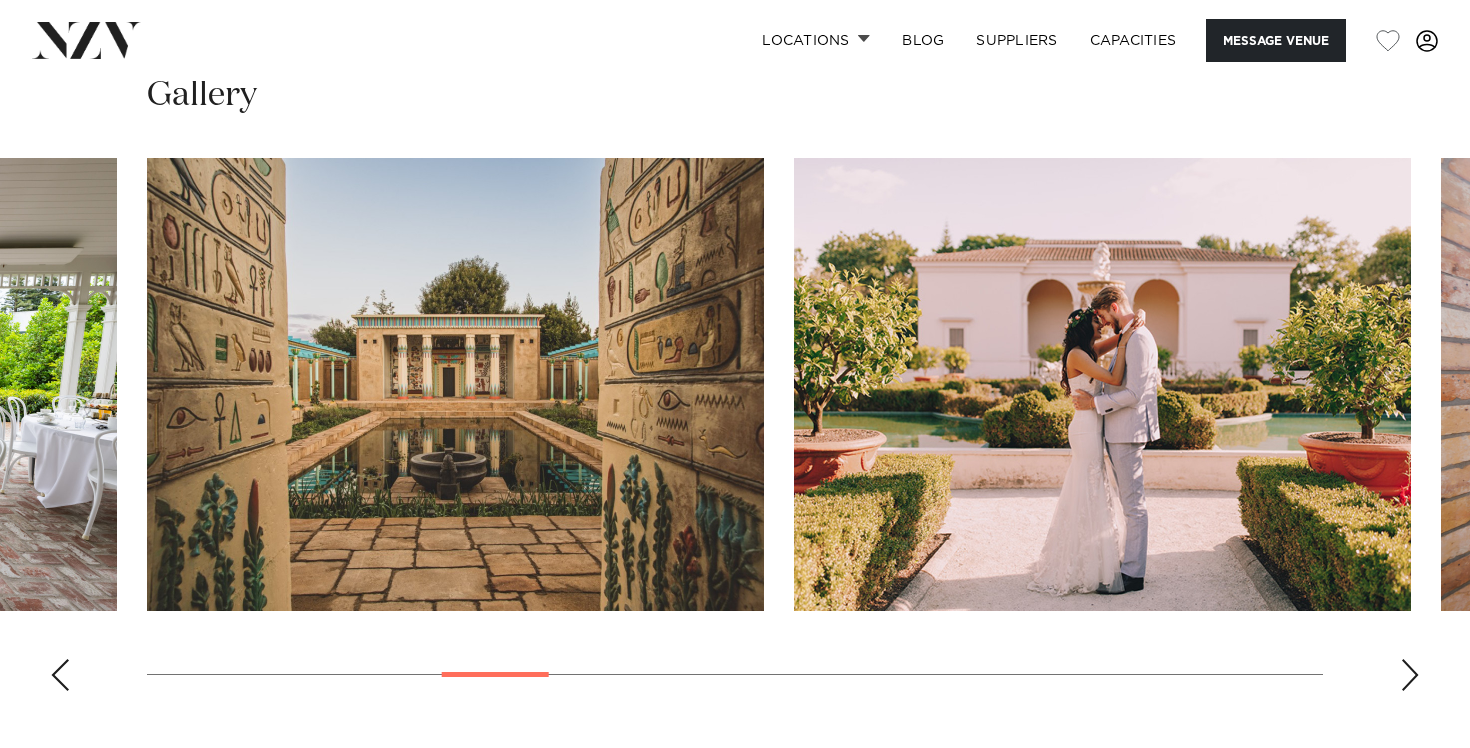 click at bounding box center [1410, 675] 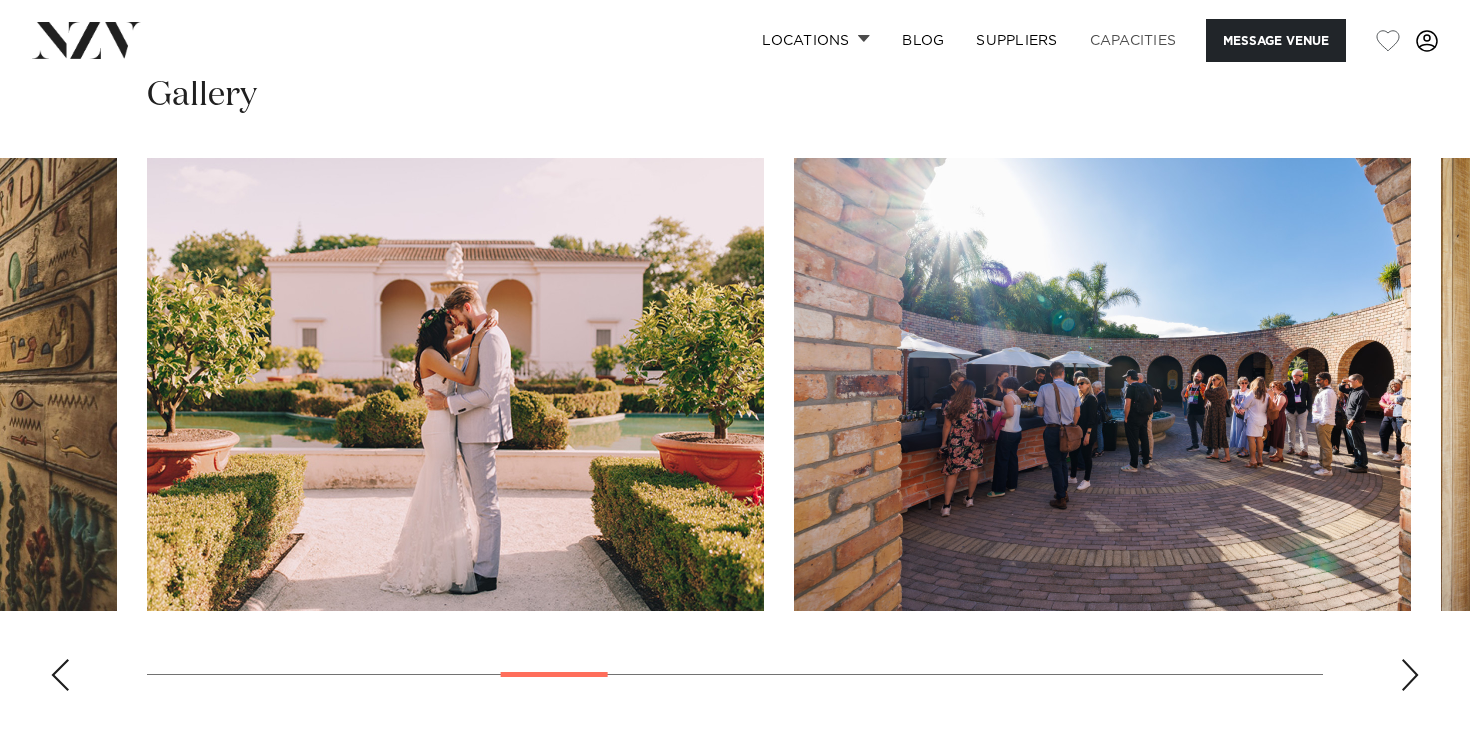 click on "Capacities" at bounding box center (1133, 40) 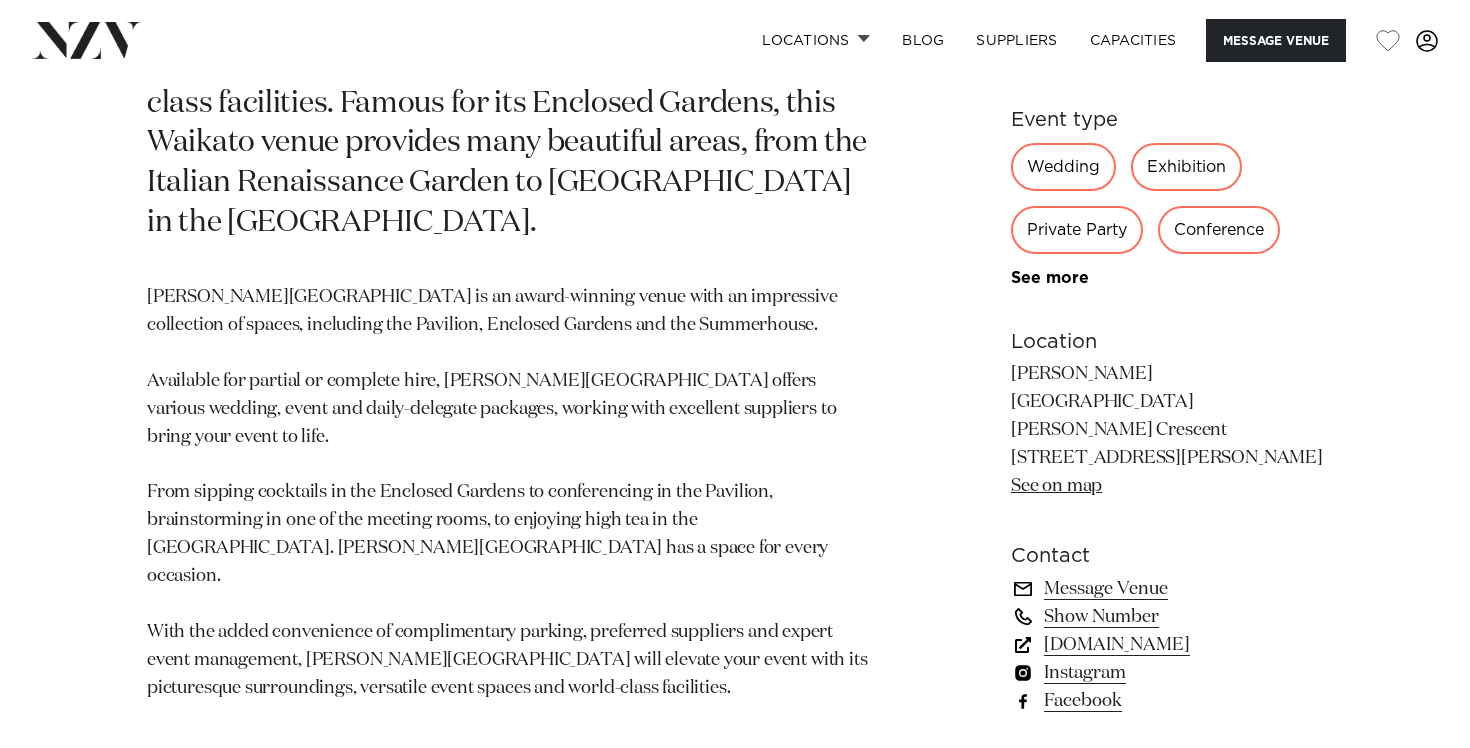 scroll, scrollTop: 1135, scrollLeft: 0, axis: vertical 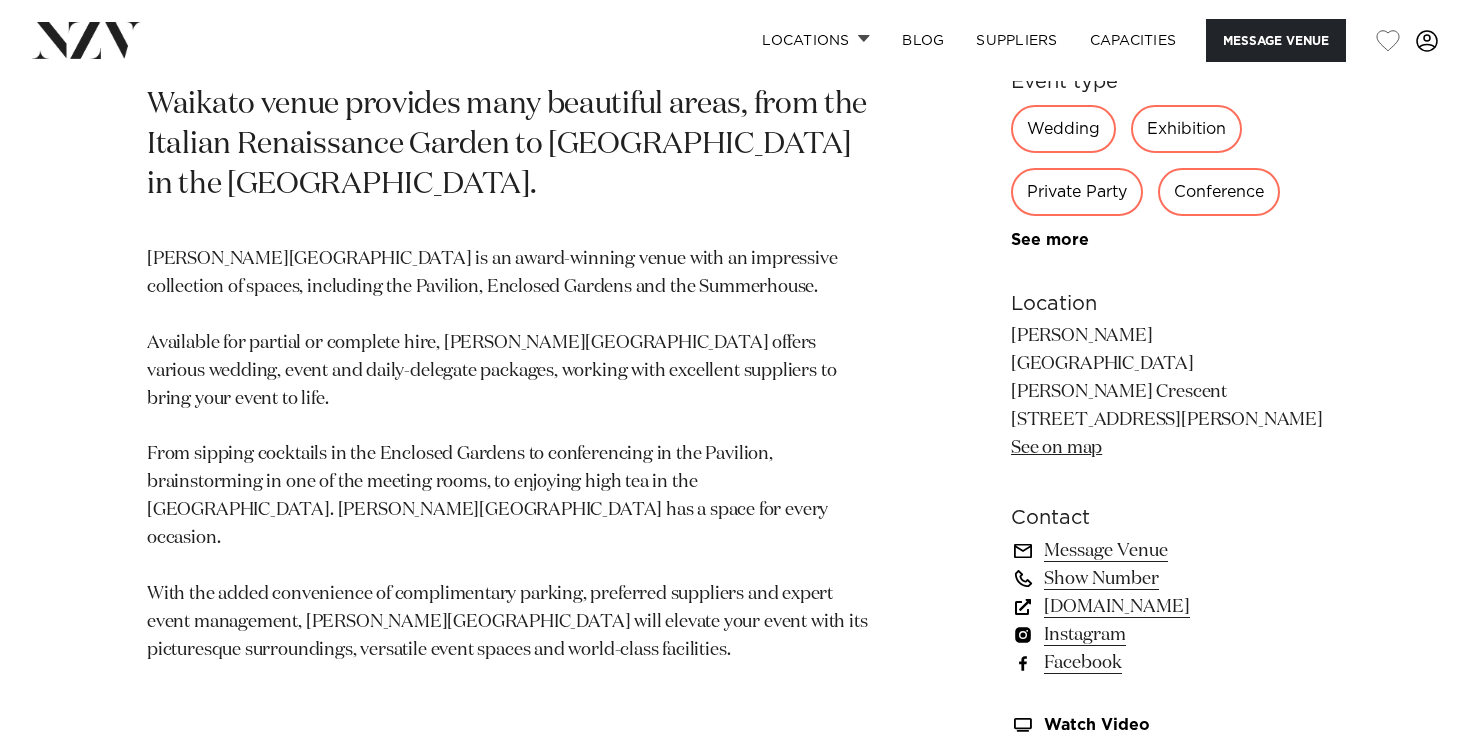 click on "Instagram" at bounding box center (1167, 635) 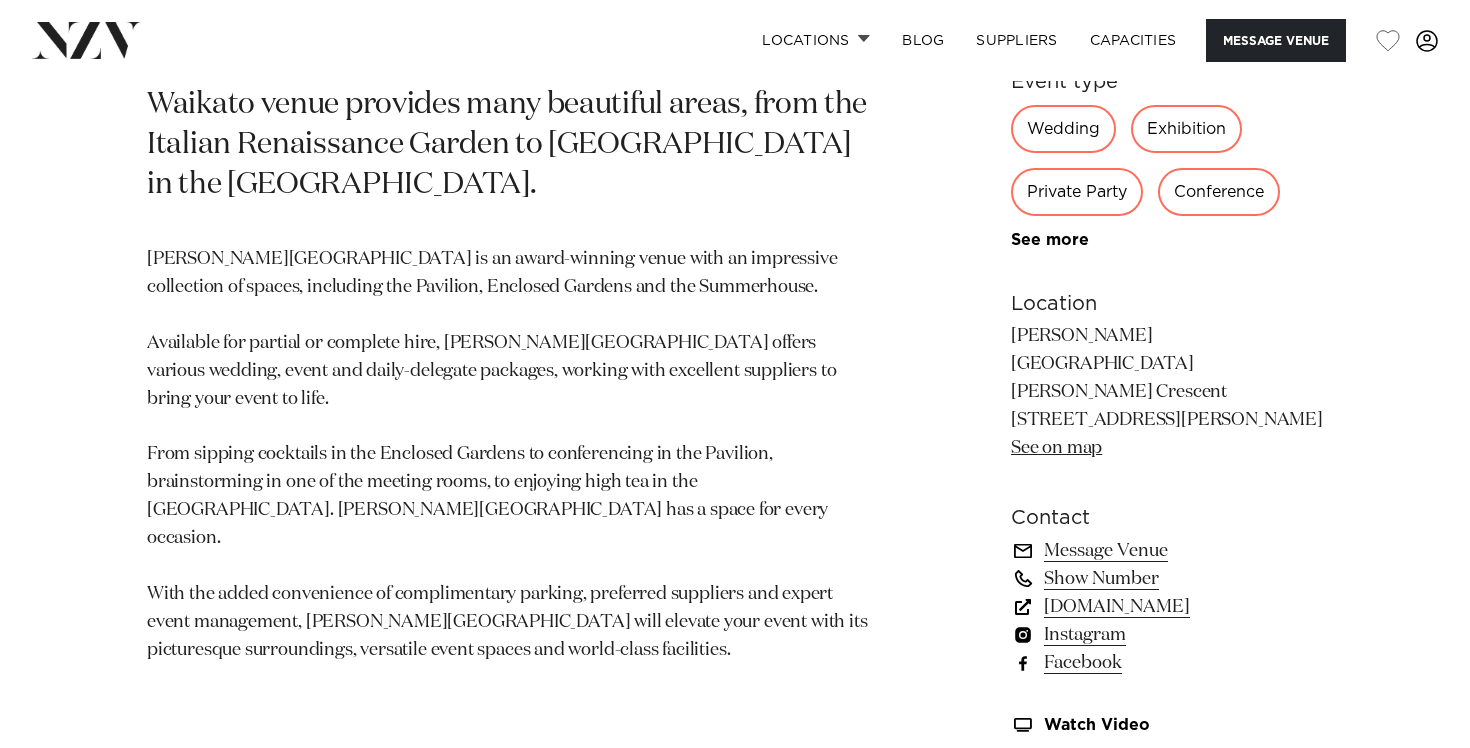 click on "hamiltongardens.co.nz" at bounding box center [1167, 607] 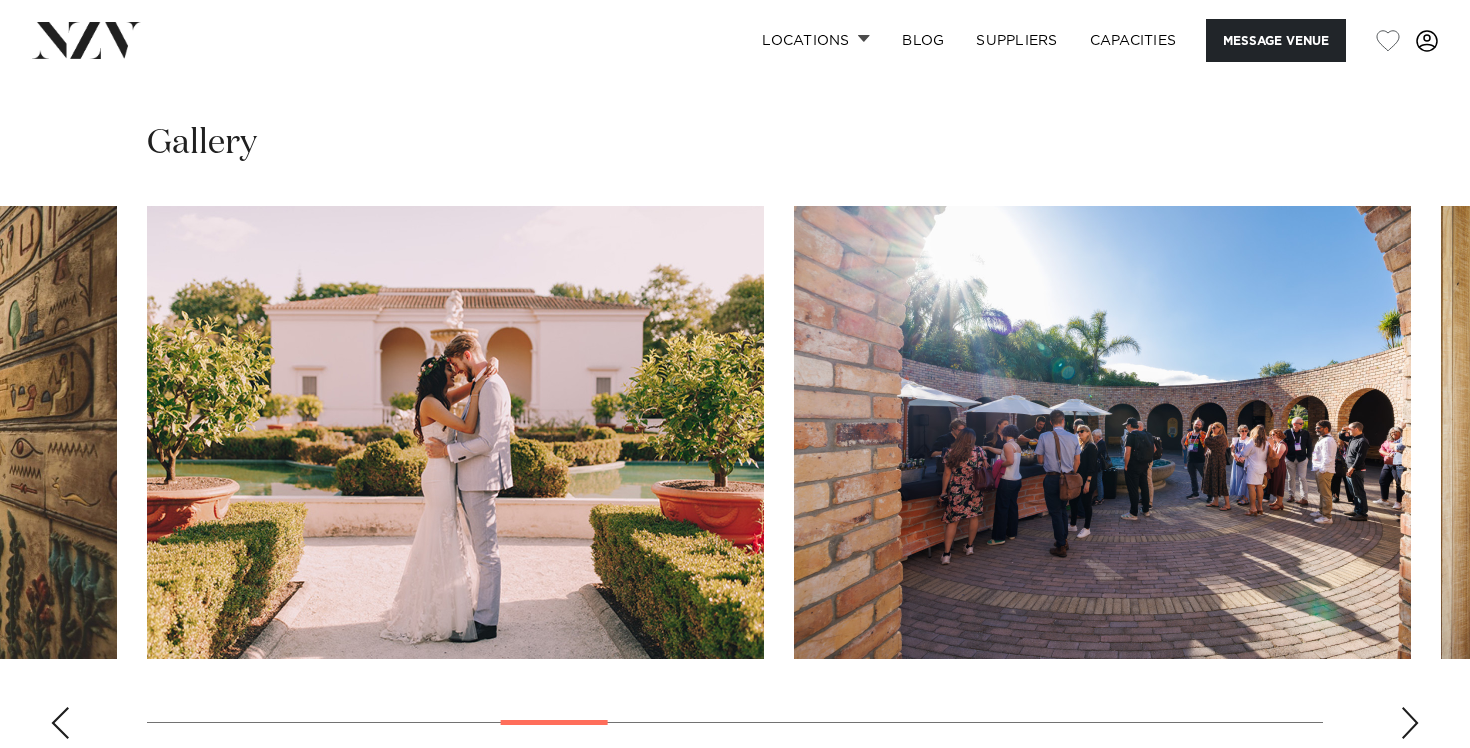 scroll, scrollTop: 1808, scrollLeft: 0, axis: vertical 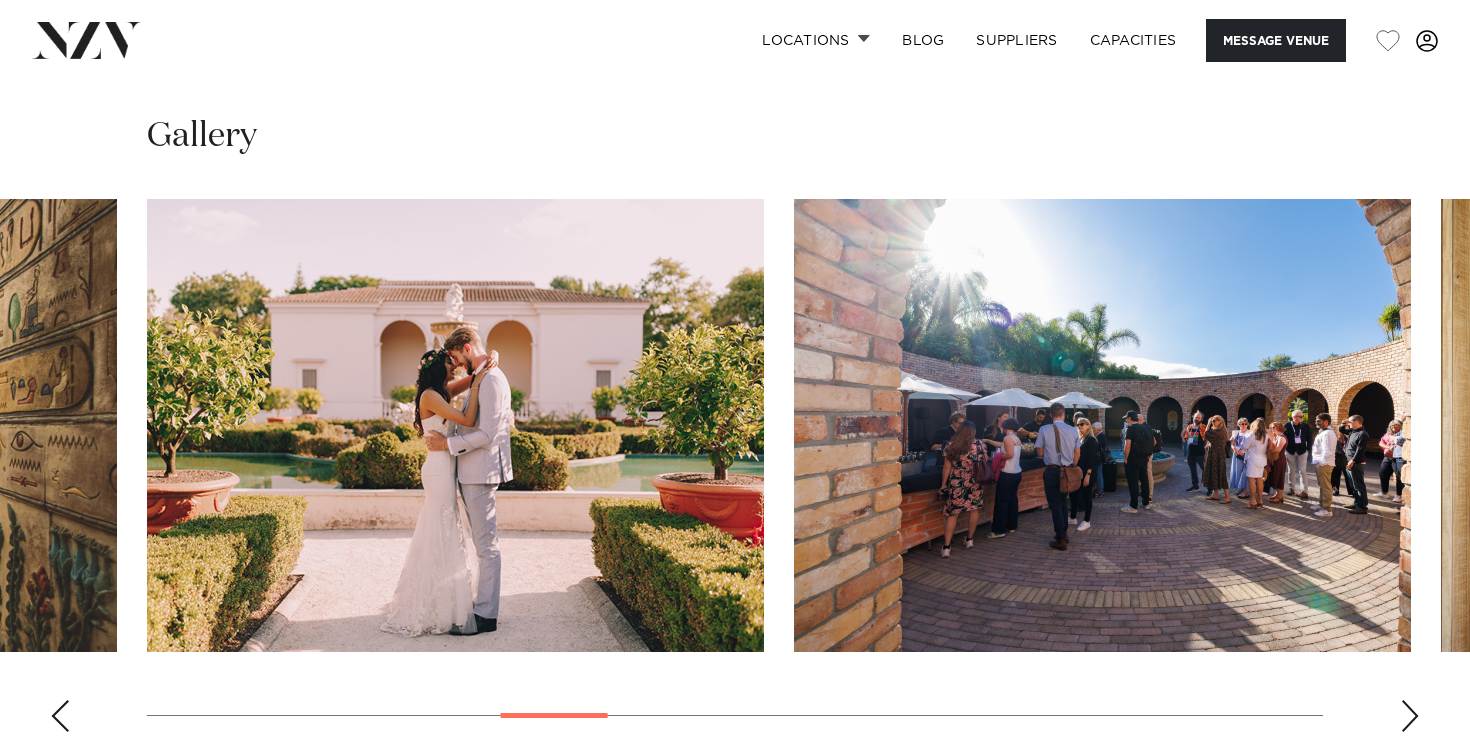 click at bounding box center [1102, 425] 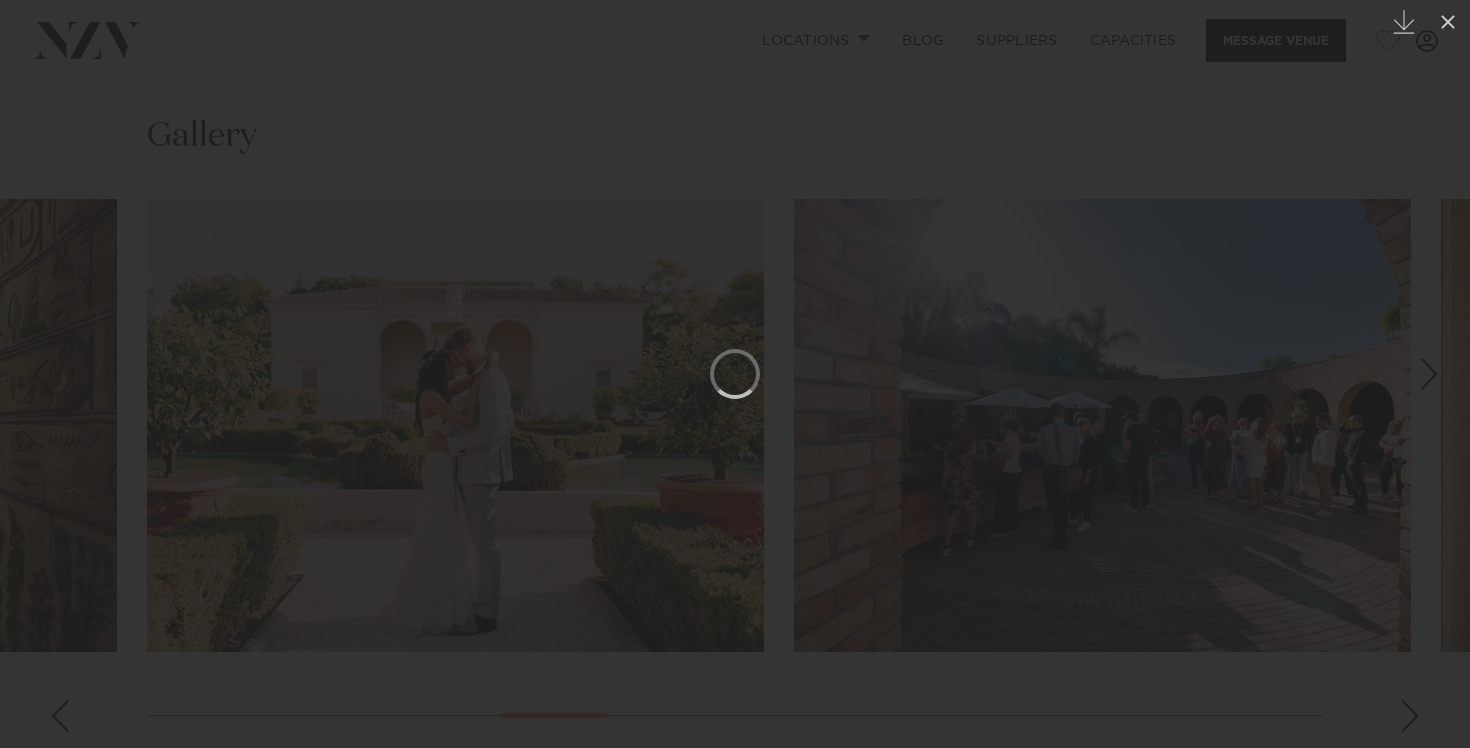 click at bounding box center (735, 374) 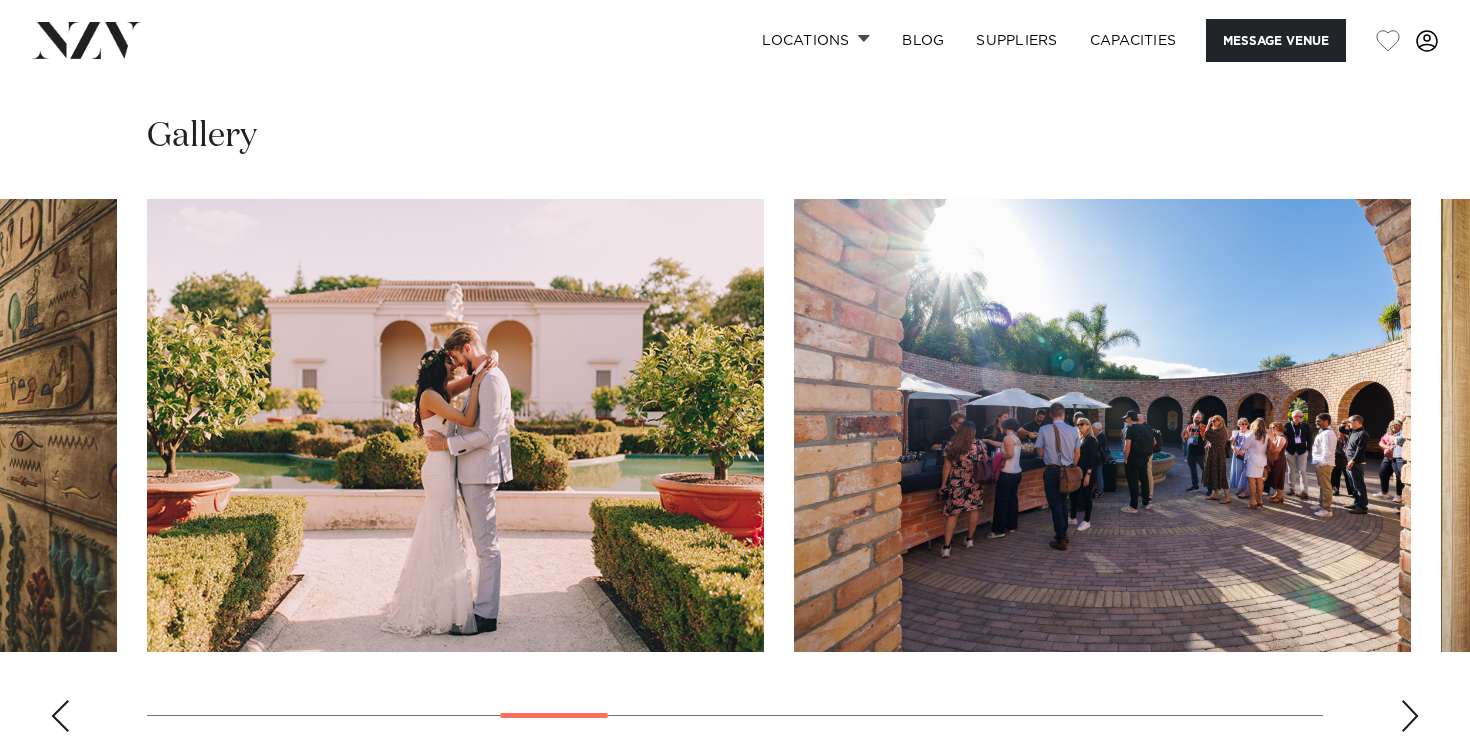 scroll, scrollTop: 0, scrollLeft: 0, axis: both 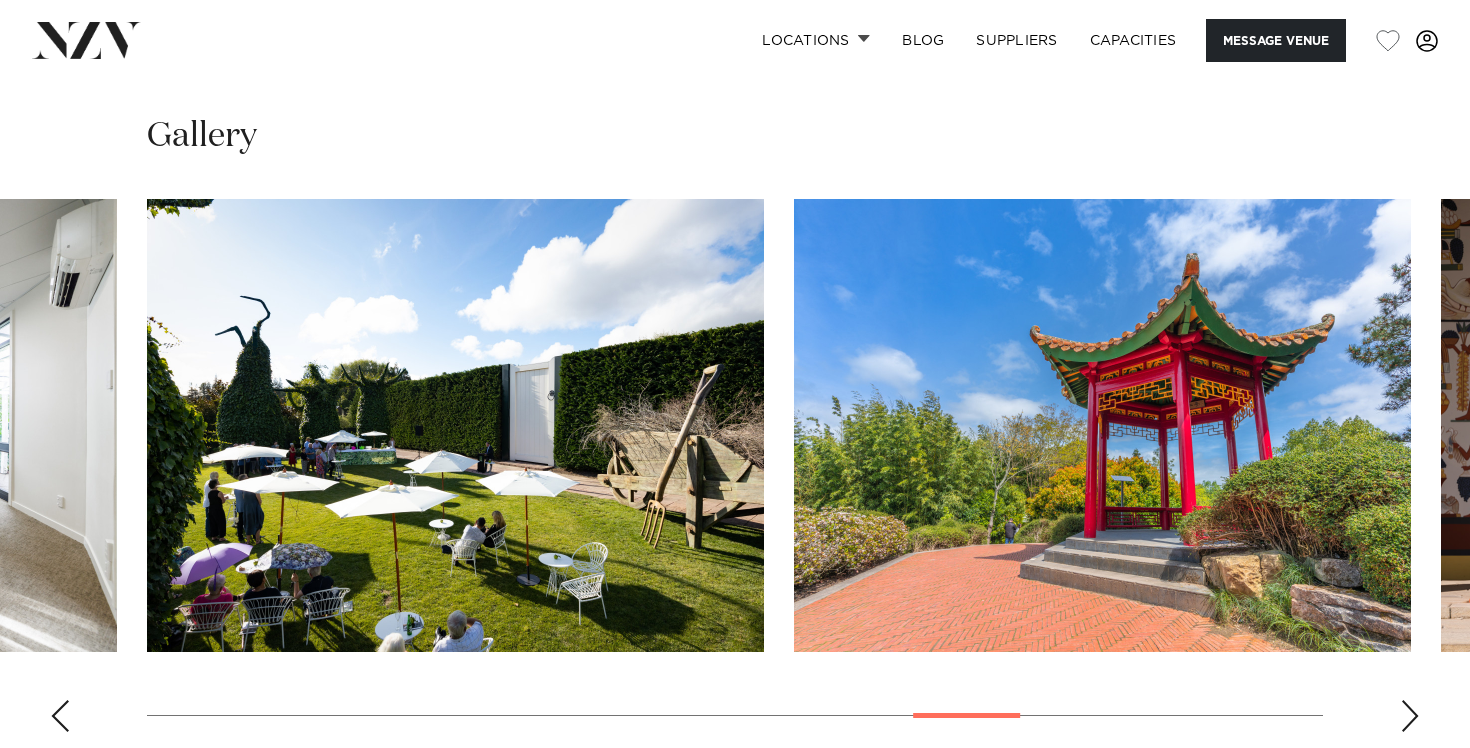 click at bounding box center [455, 425] 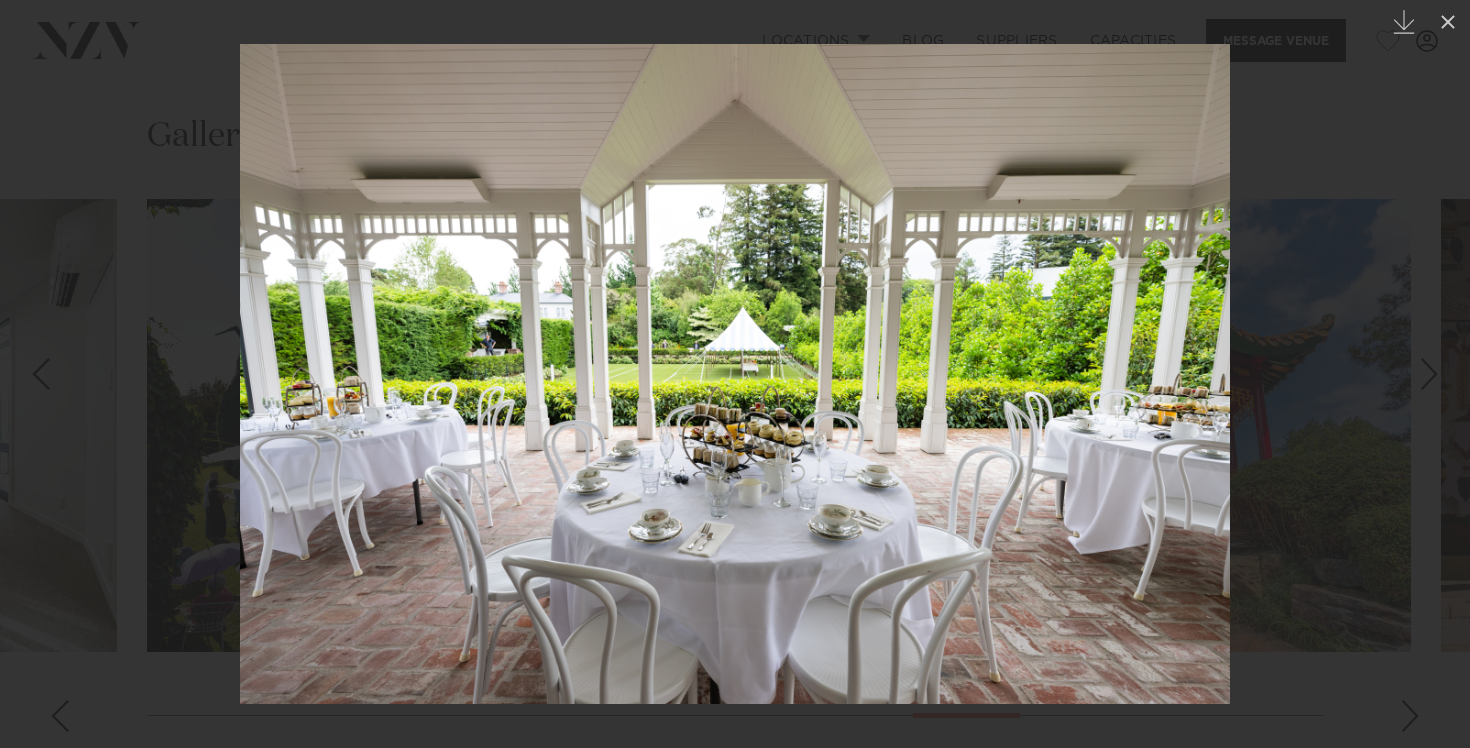 click at bounding box center [735, 374] 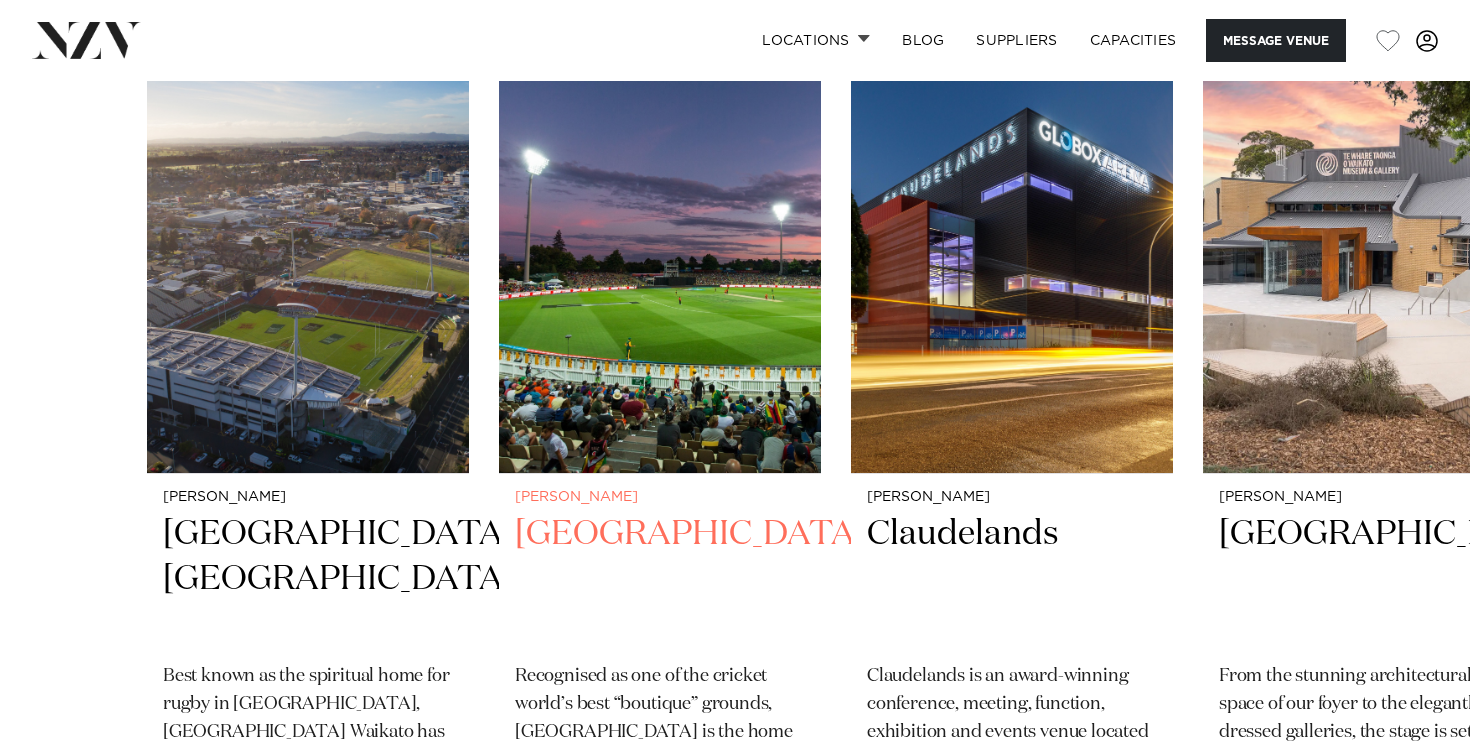 scroll, scrollTop: 3155, scrollLeft: 0, axis: vertical 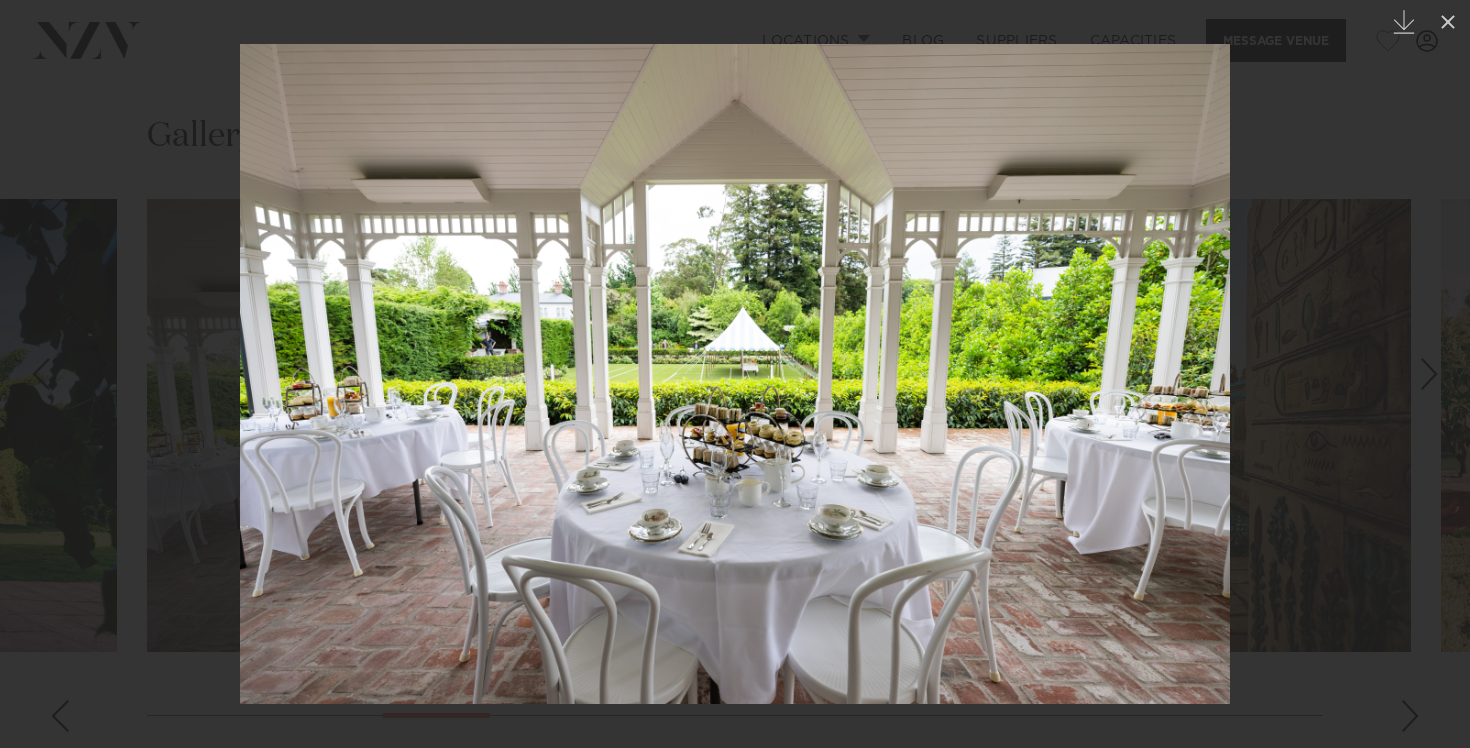 click at bounding box center (1435, 374) 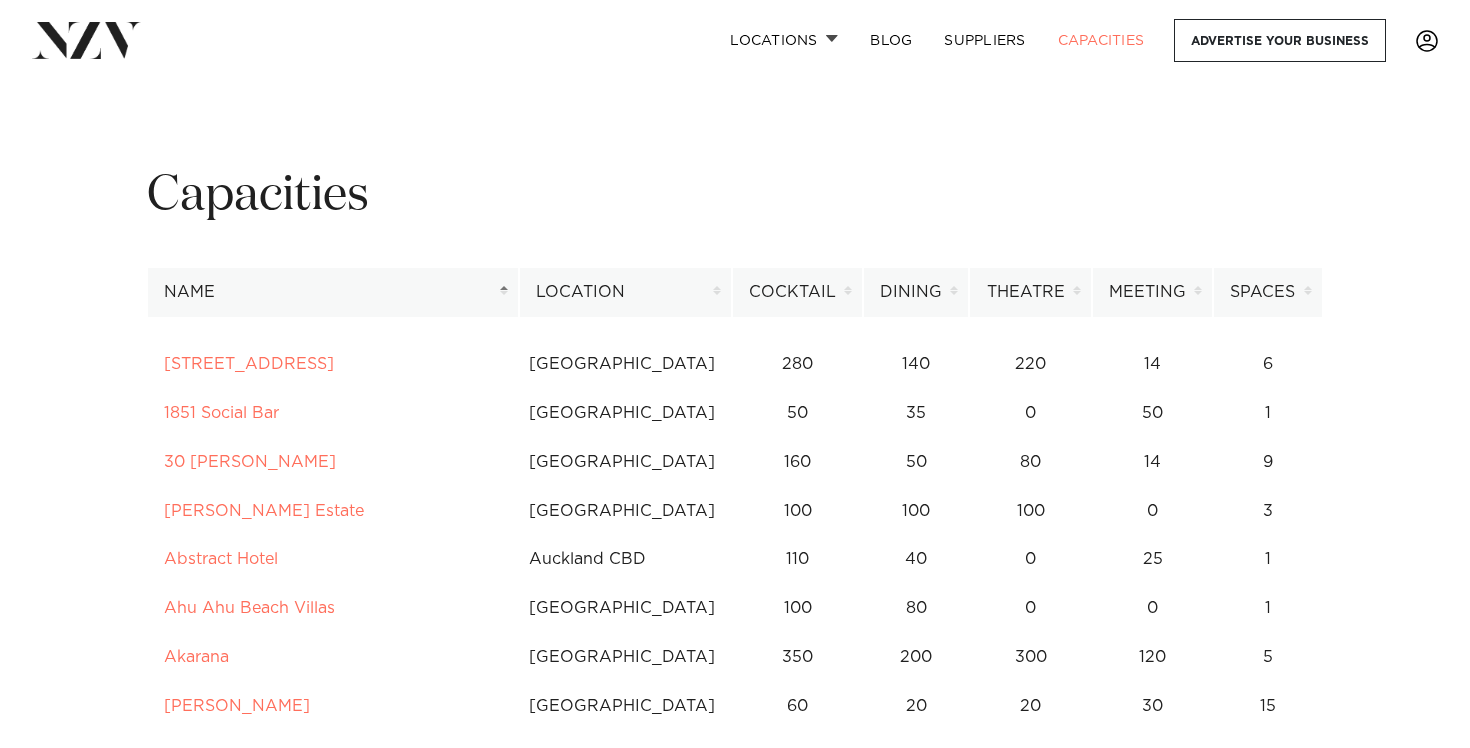 scroll, scrollTop: 0, scrollLeft: 0, axis: both 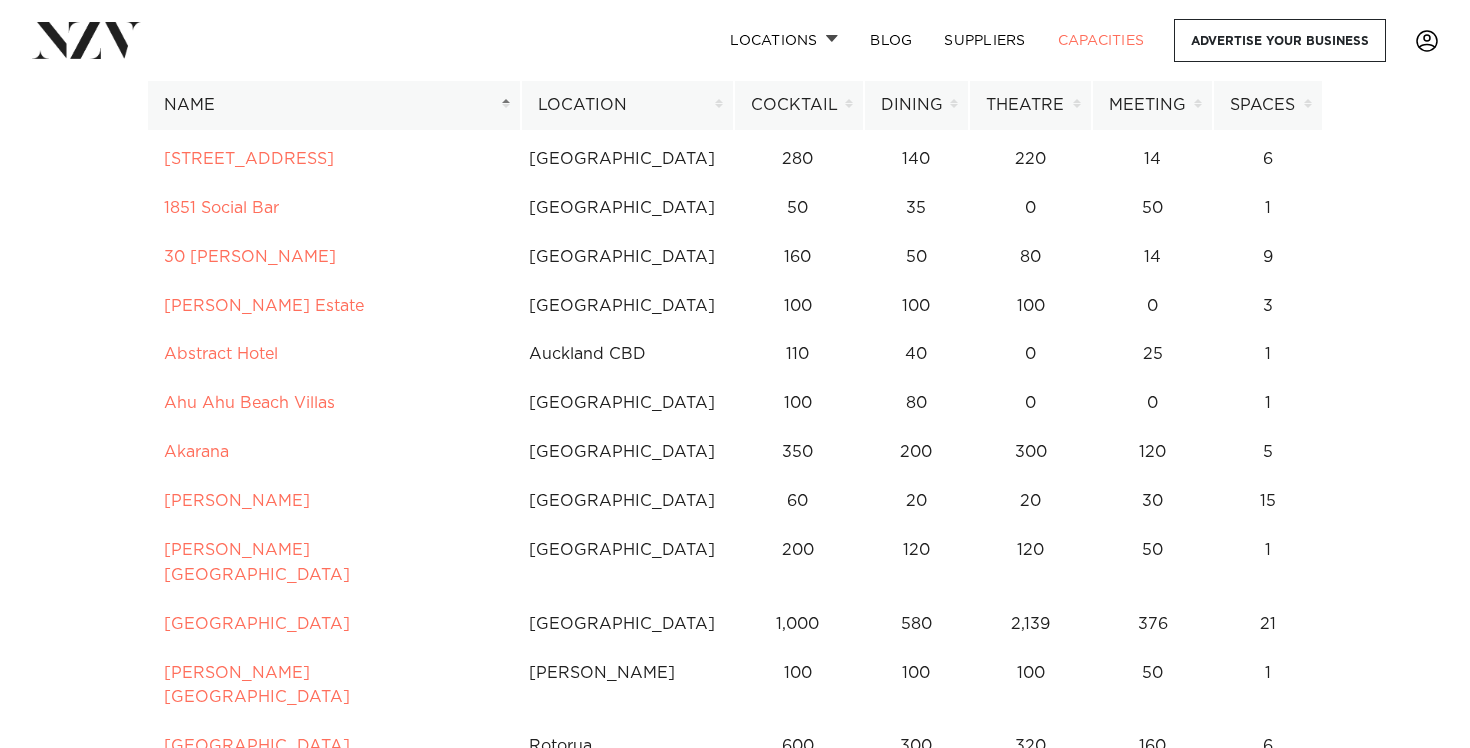 click on "Capacities
Name Location Cocktail Dining Theatre Meeting Spaces
Name Location Cocktail Dining Theatre Meeting Spaces" at bounding box center [735, 8031] 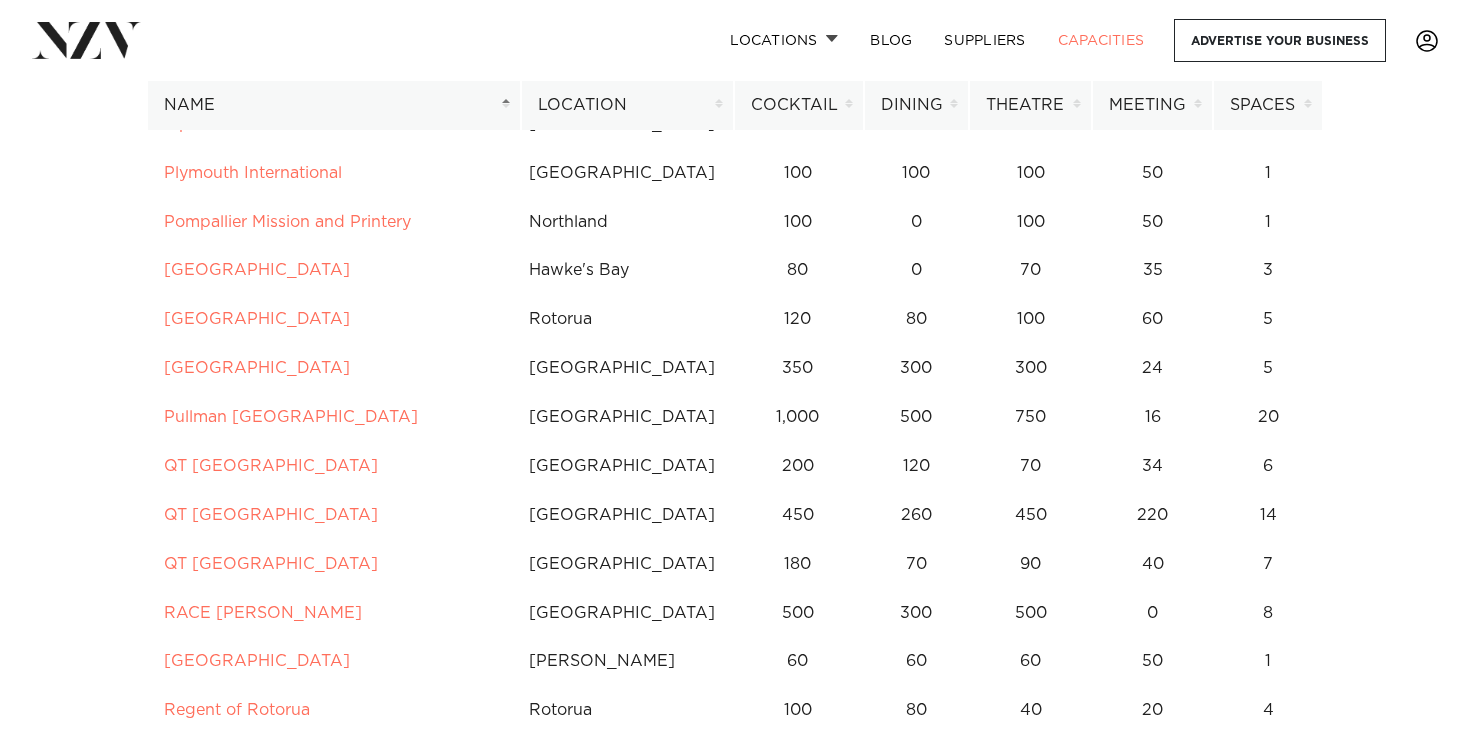 scroll, scrollTop: 9387, scrollLeft: 0, axis: vertical 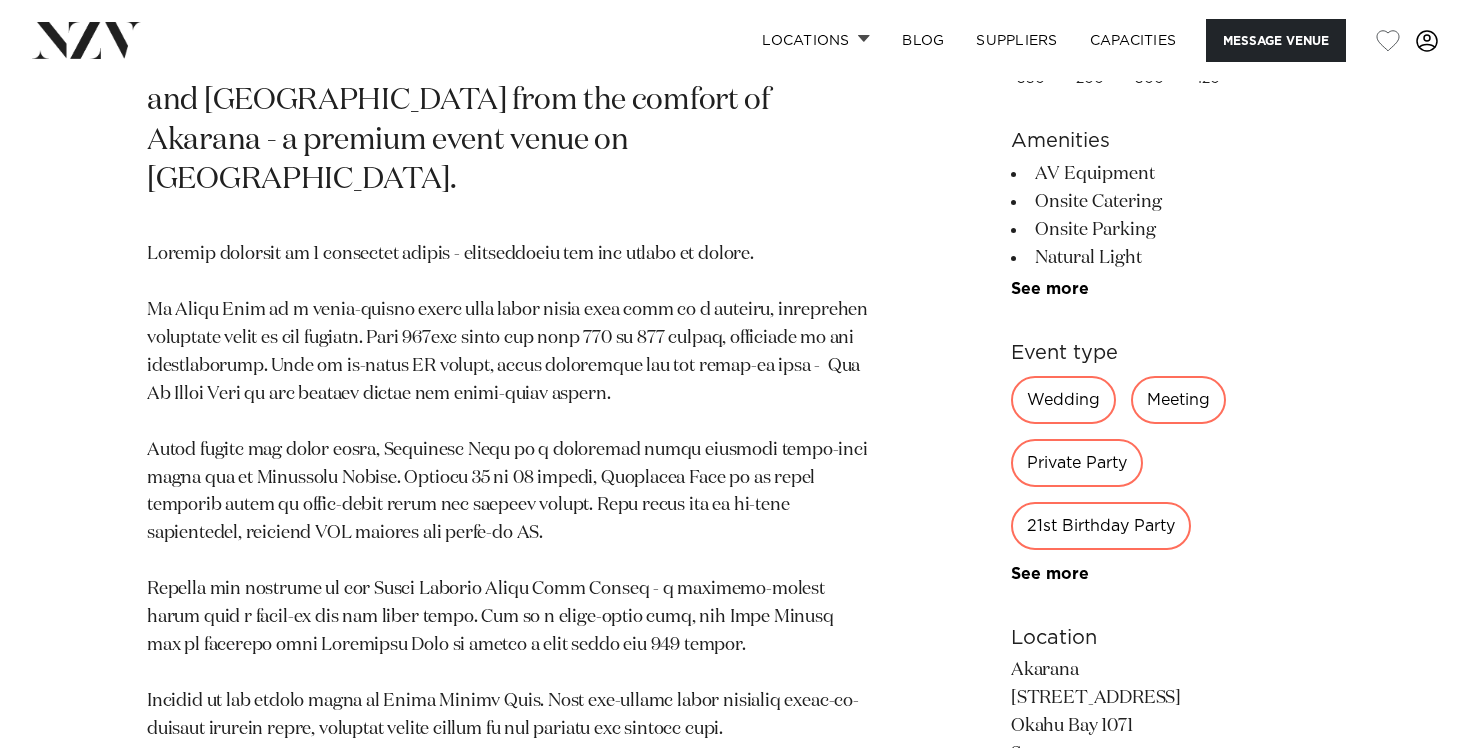 click on "Private Party" at bounding box center [1077, 463] 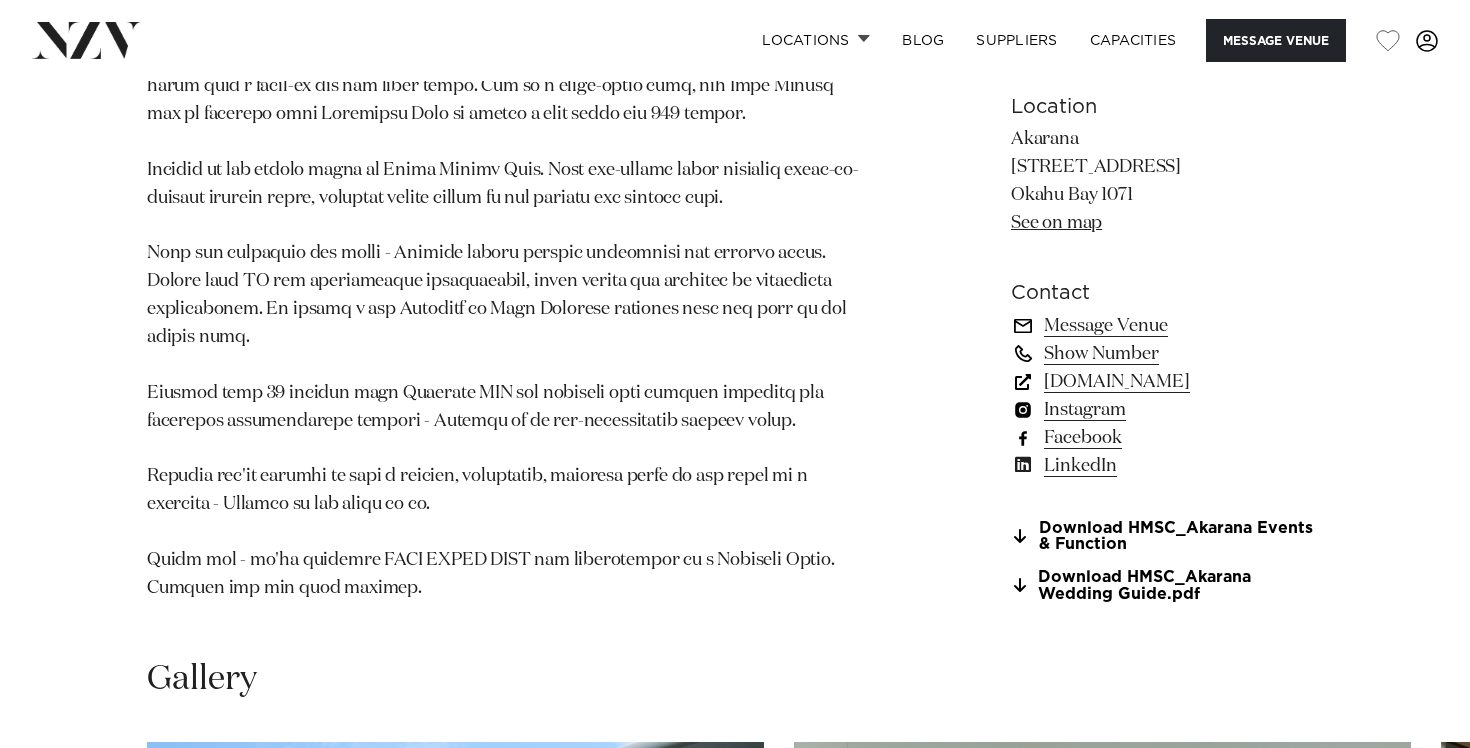 scroll, scrollTop: 2173, scrollLeft: 0, axis: vertical 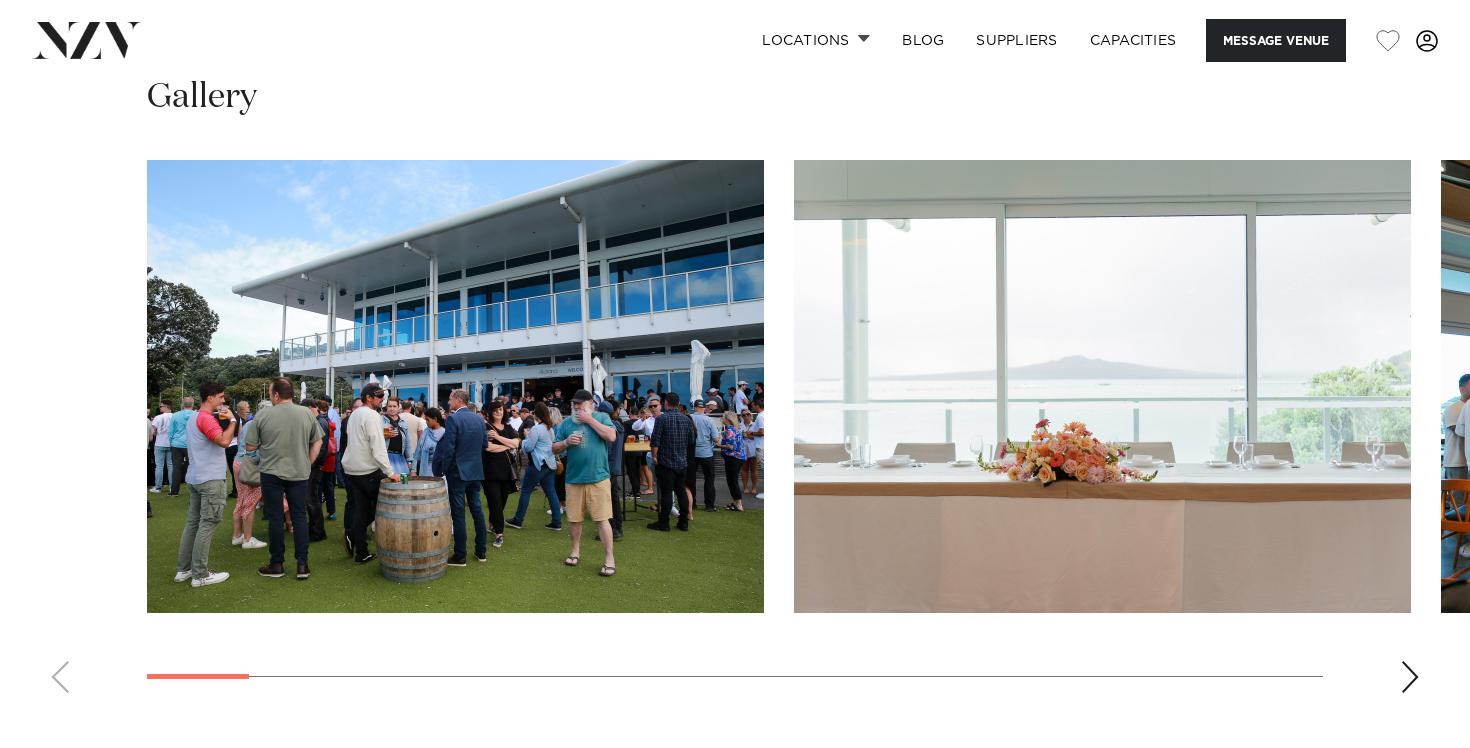 click at bounding box center [1410, 677] 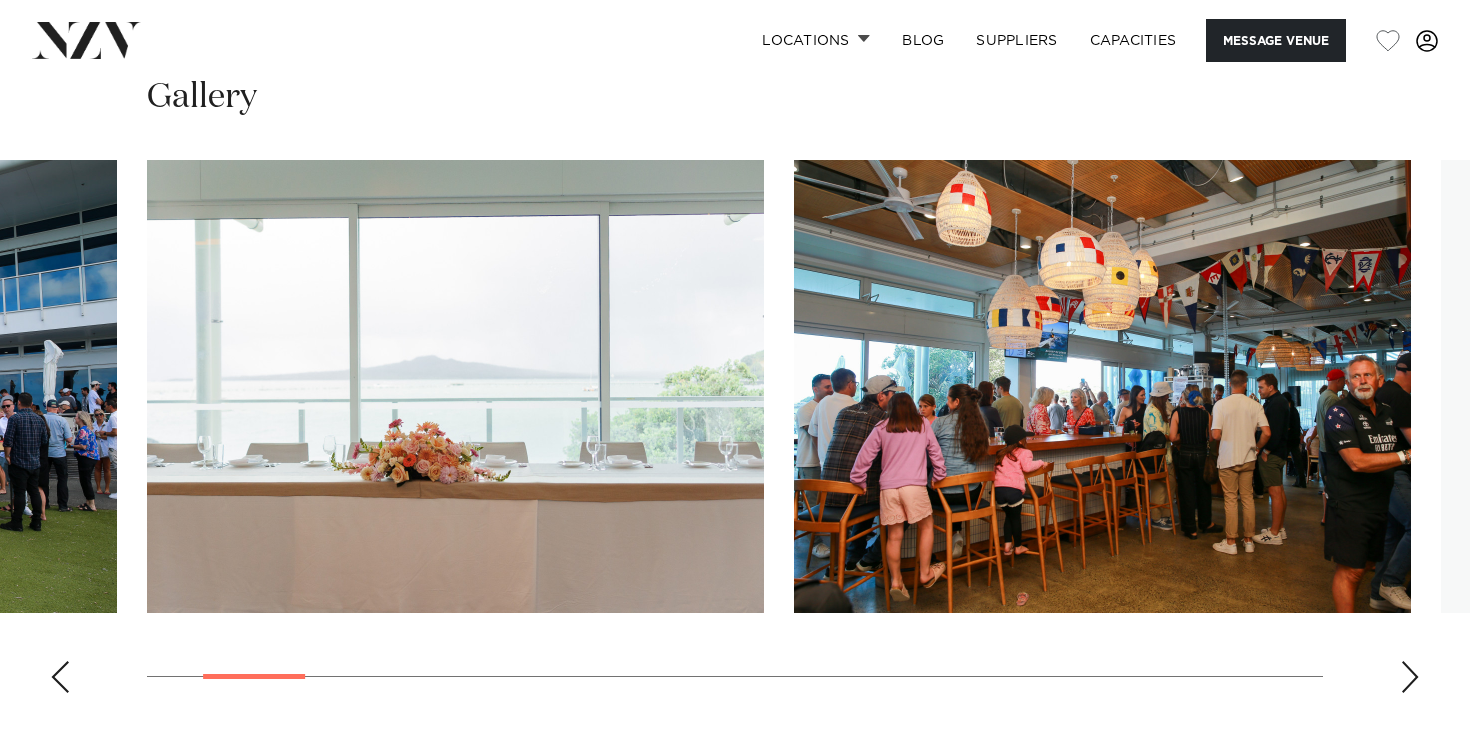 click at bounding box center [1410, 677] 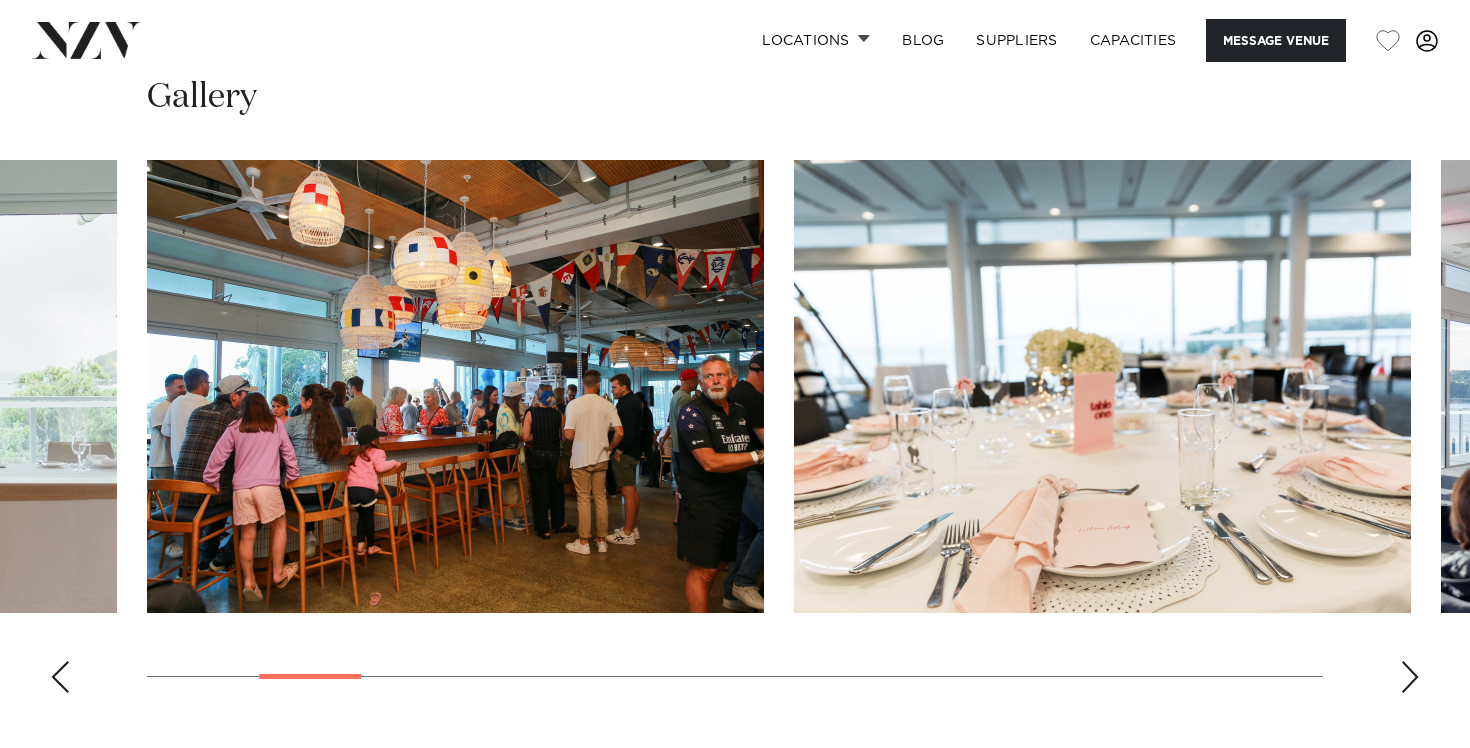 click at bounding box center [1410, 677] 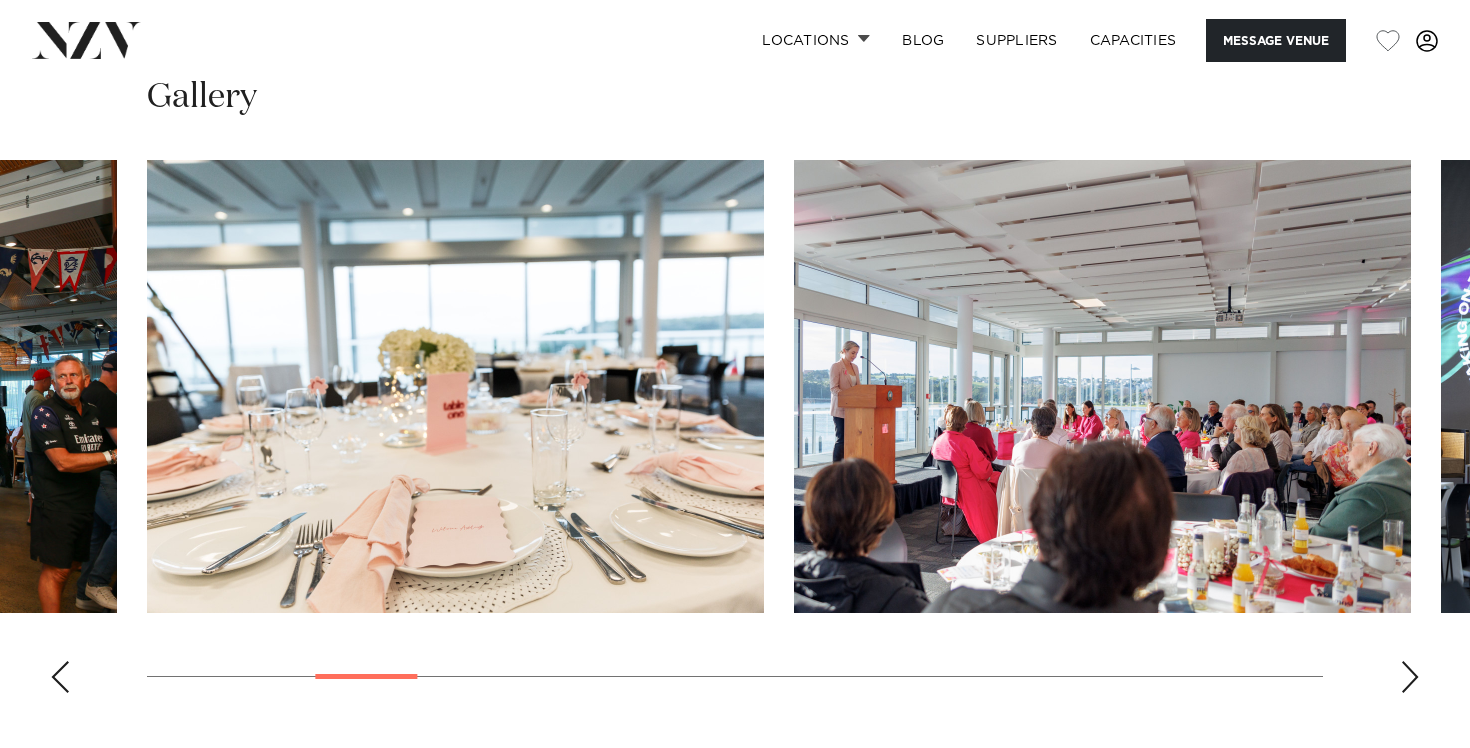 click at bounding box center (1410, 677) 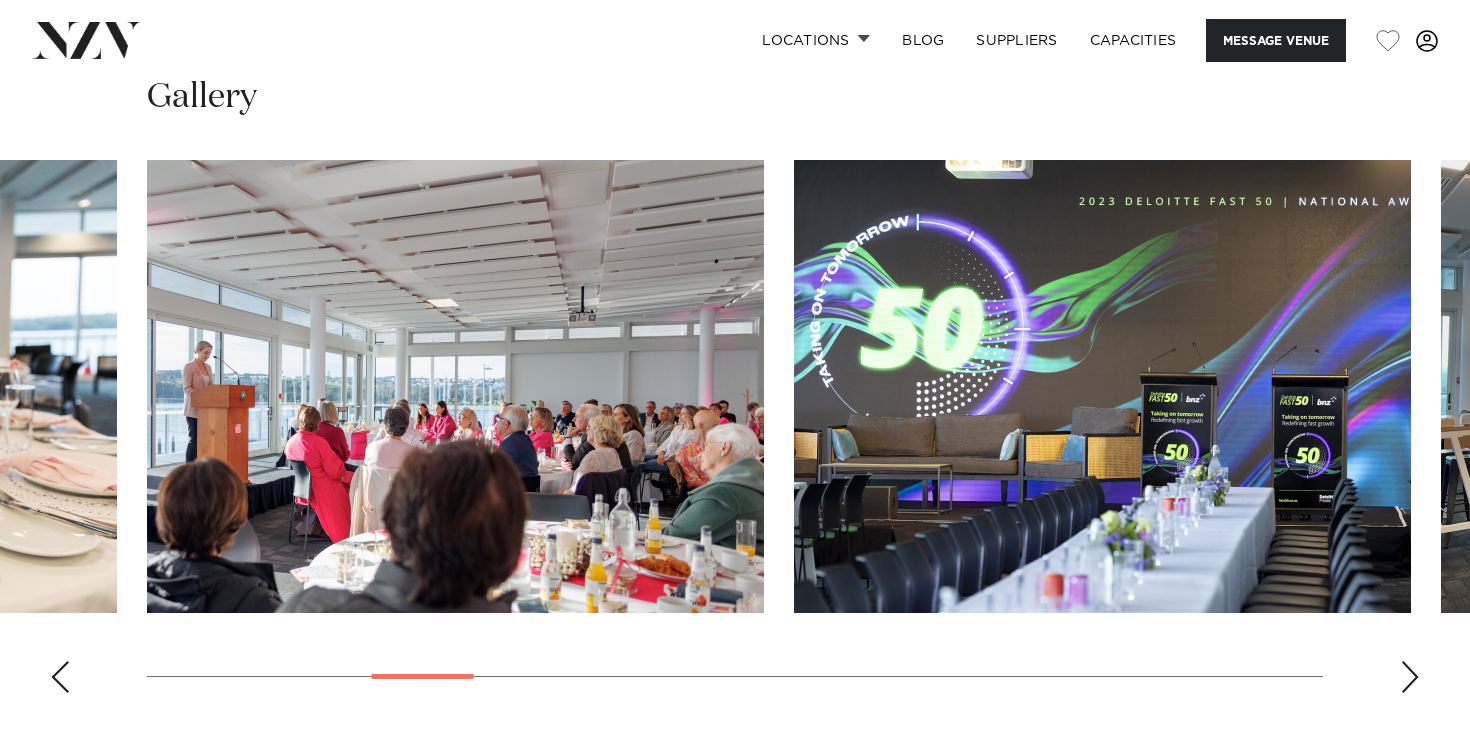 click at bounding box center (1410, 677) 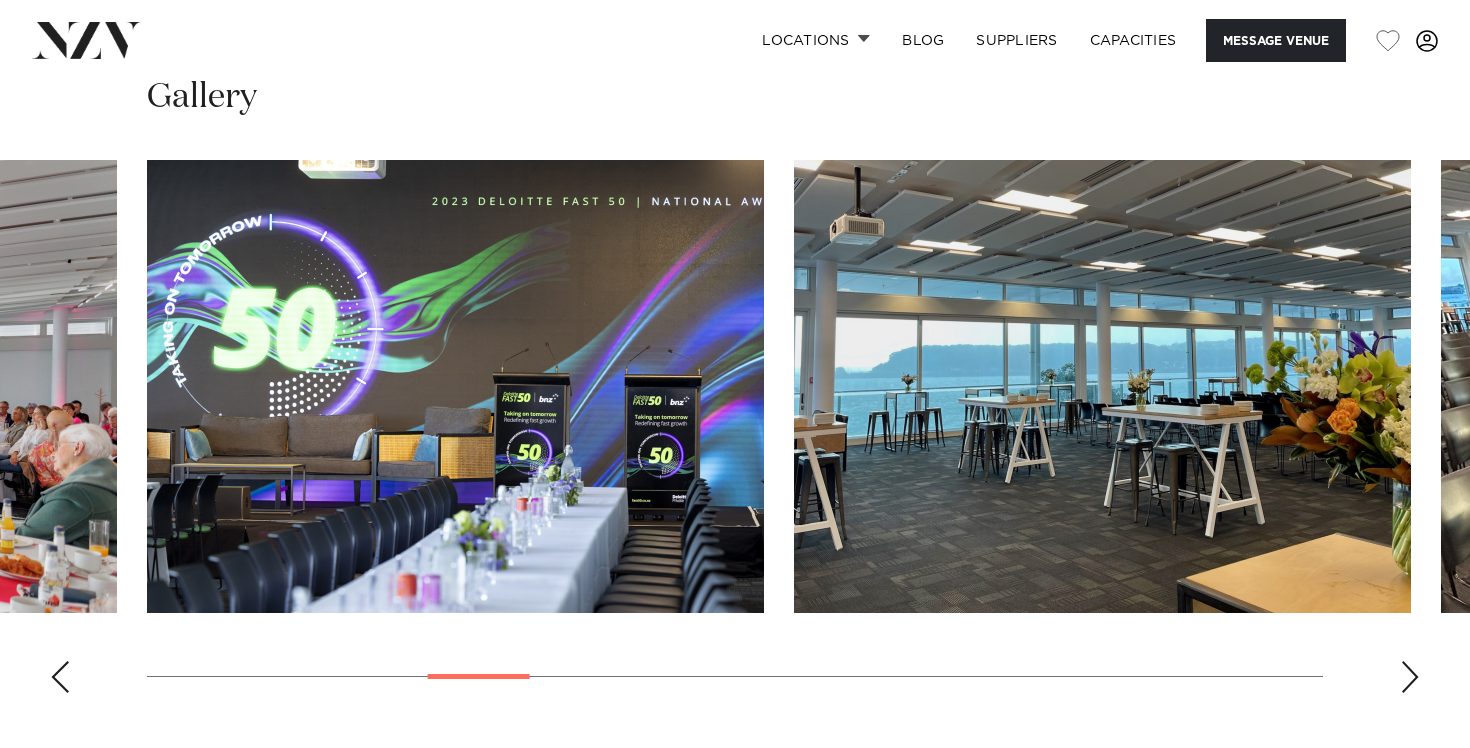 click at bounding box center (1410, 677) 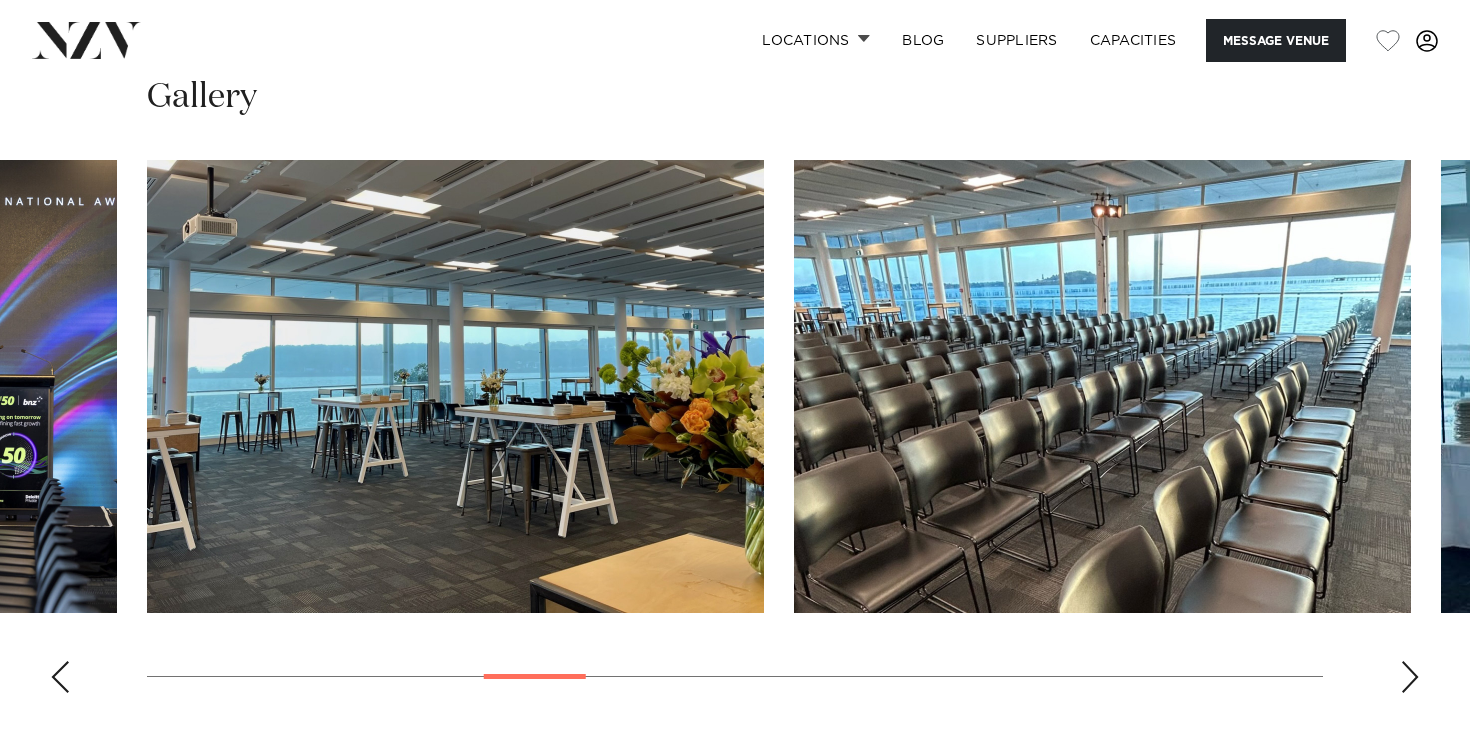 click at bounding box center (1410, 677) 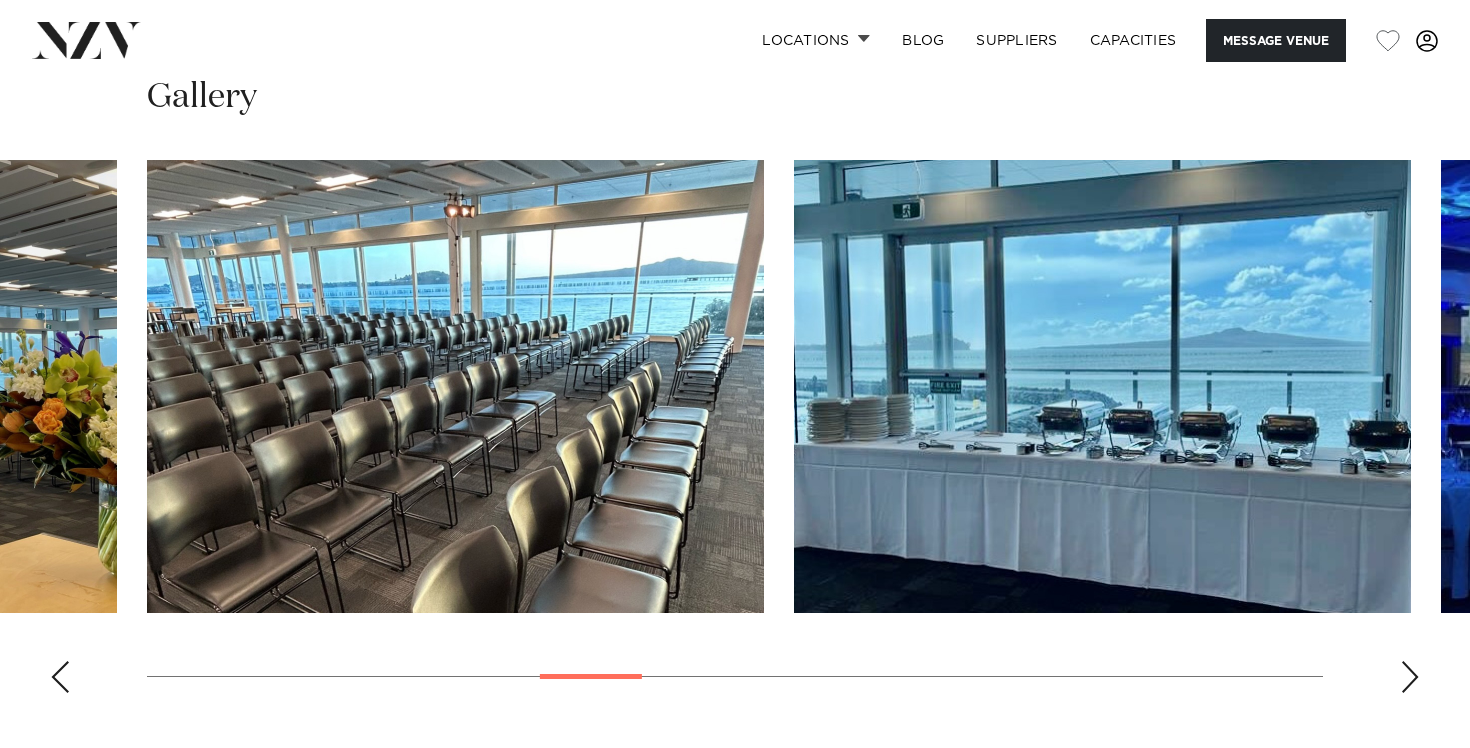 click at bounding box center [1410, 677] 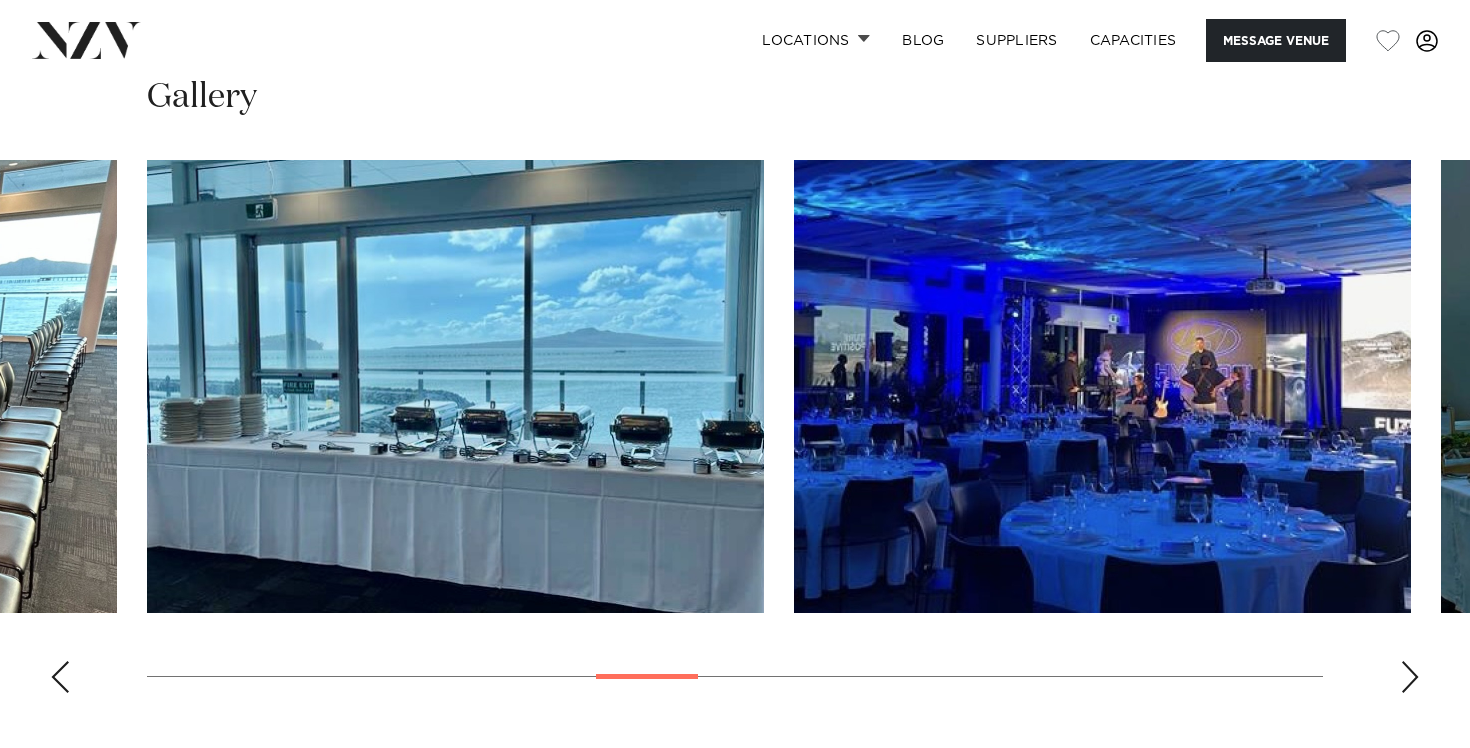 click at bounding box center (1410, 677) 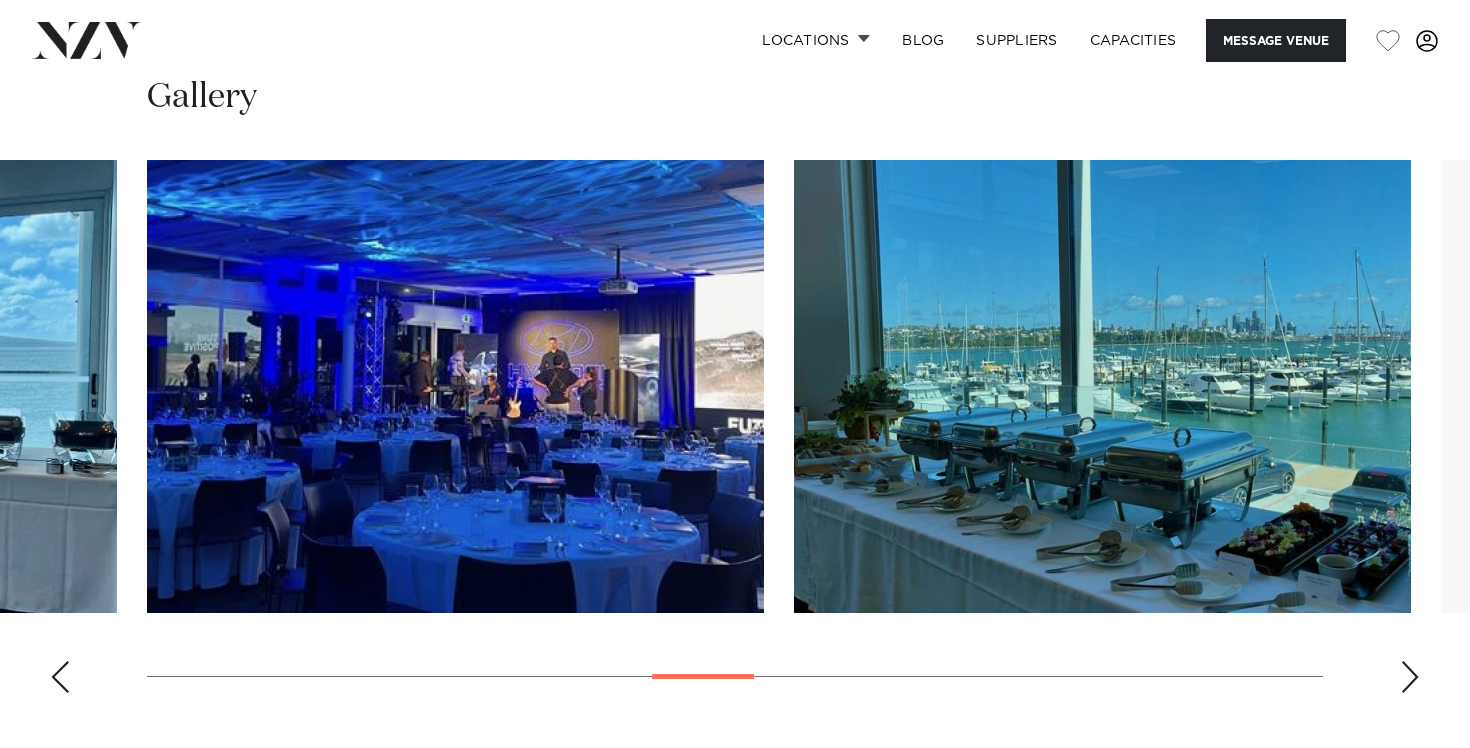 click at bounding box center [1410, 677] 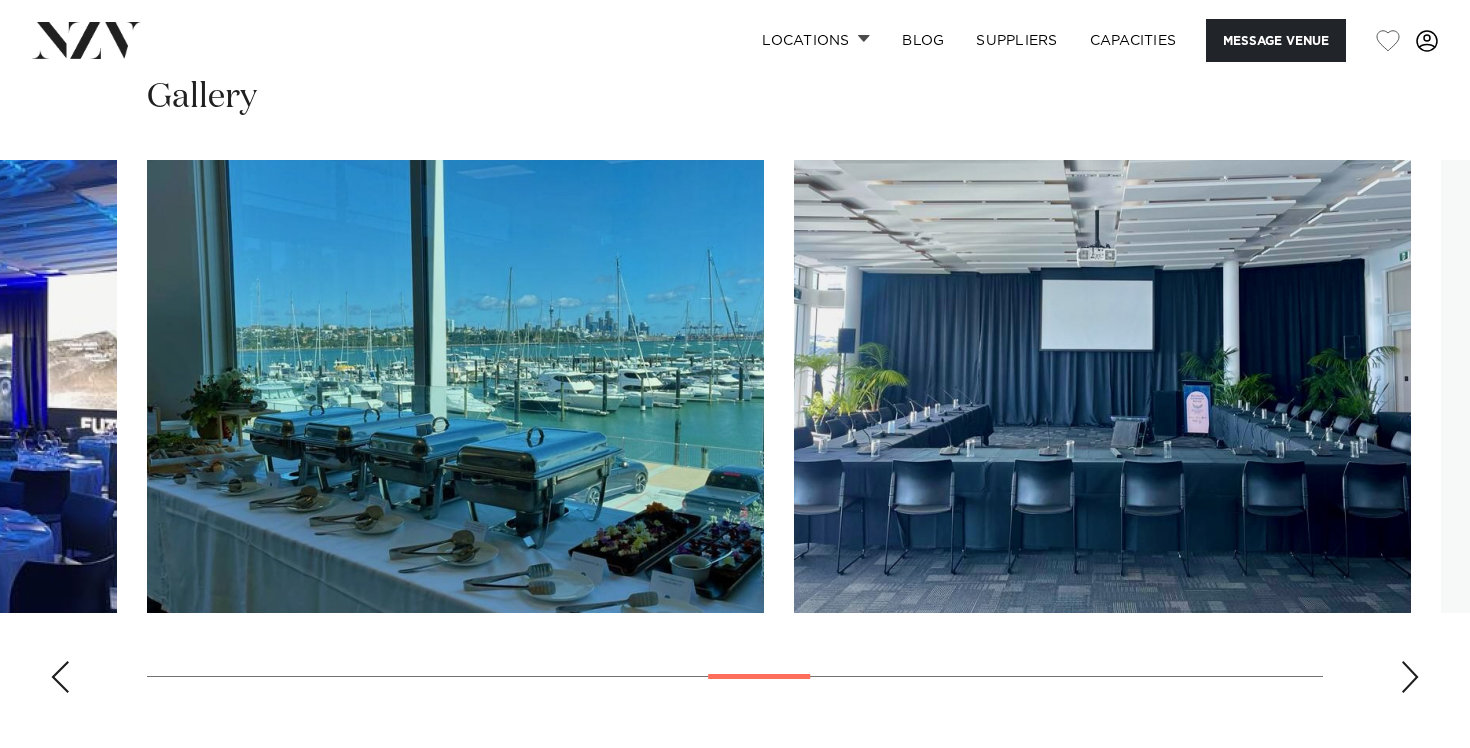 click at bounding box center [1410, 677] 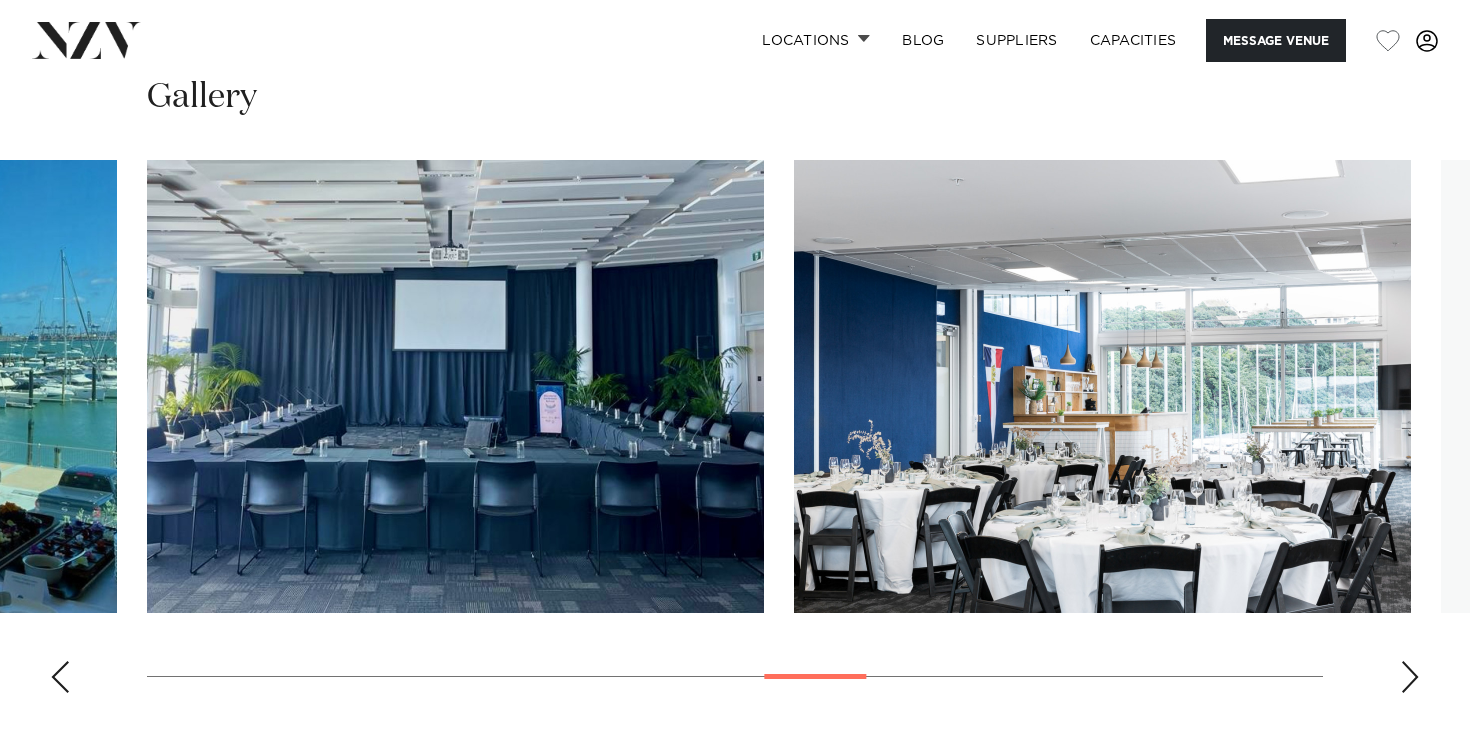 click at bounding box center (1410, 677) 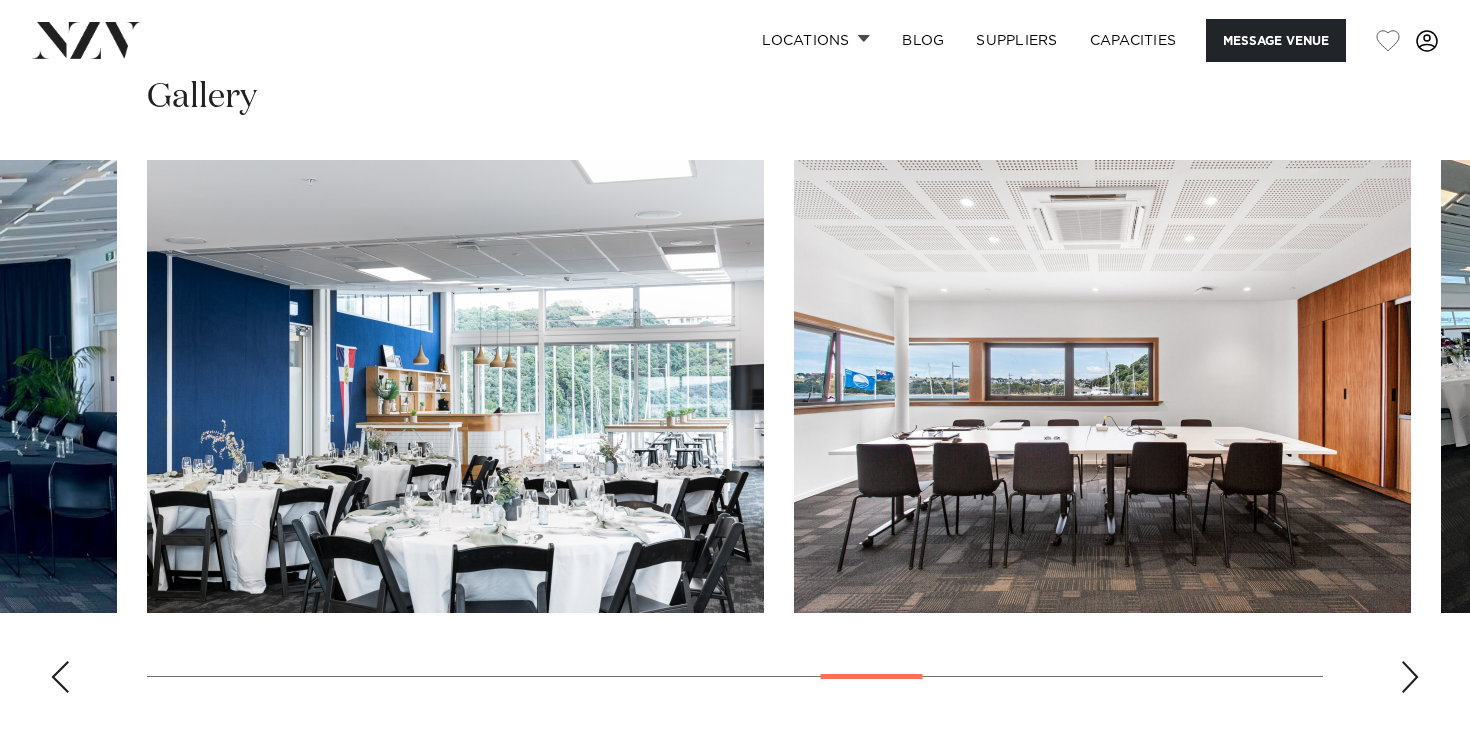 click at bounding box center (1410, 677) 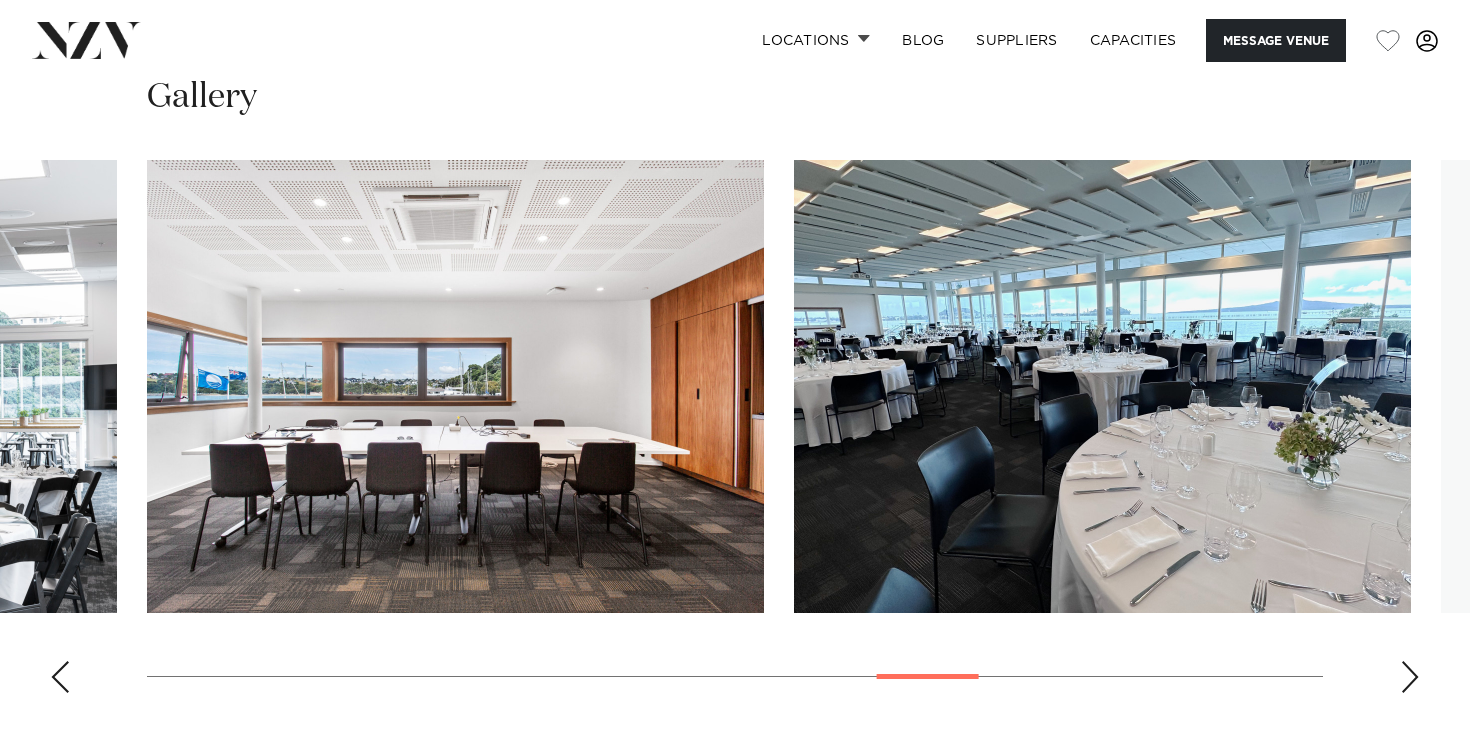 click at bounding box center (1410, 677) 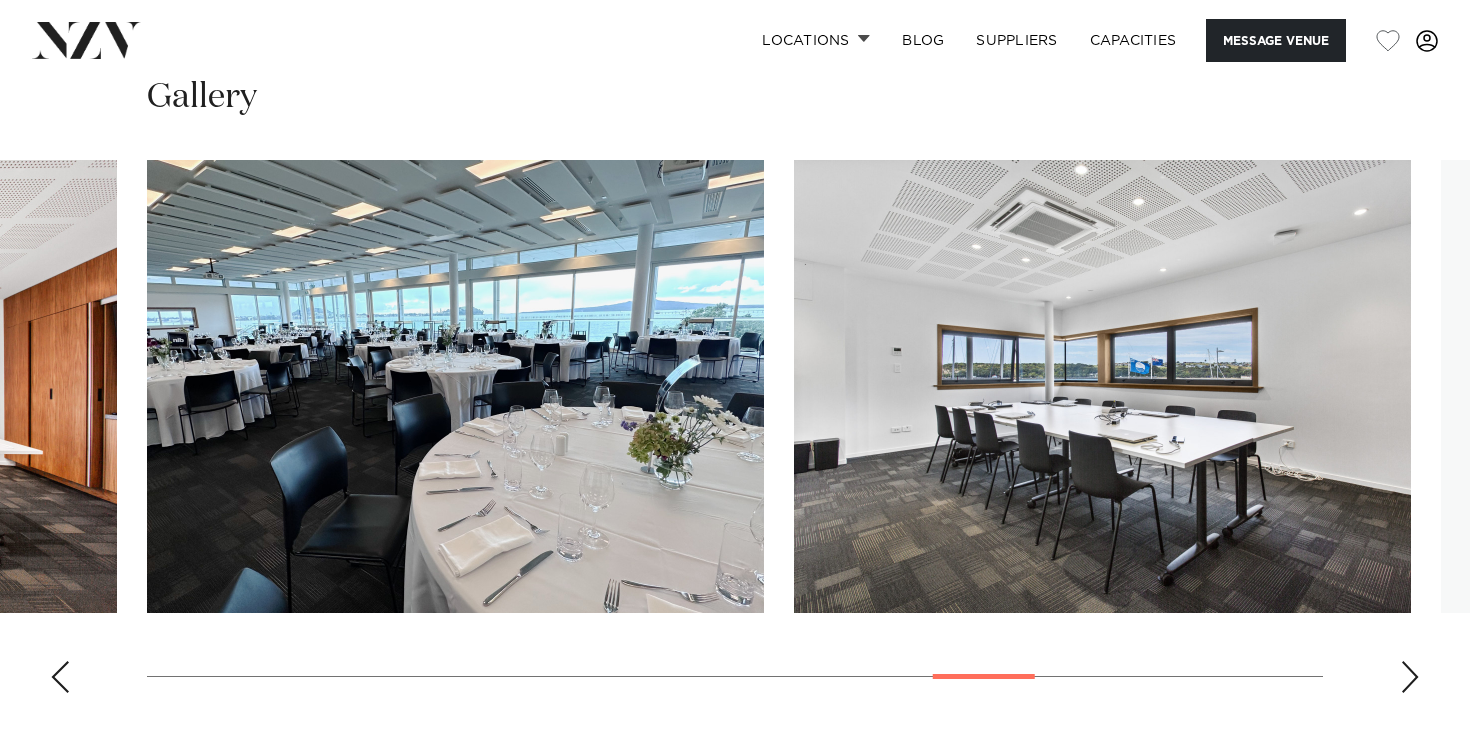 click at bounding box center (735, 434) 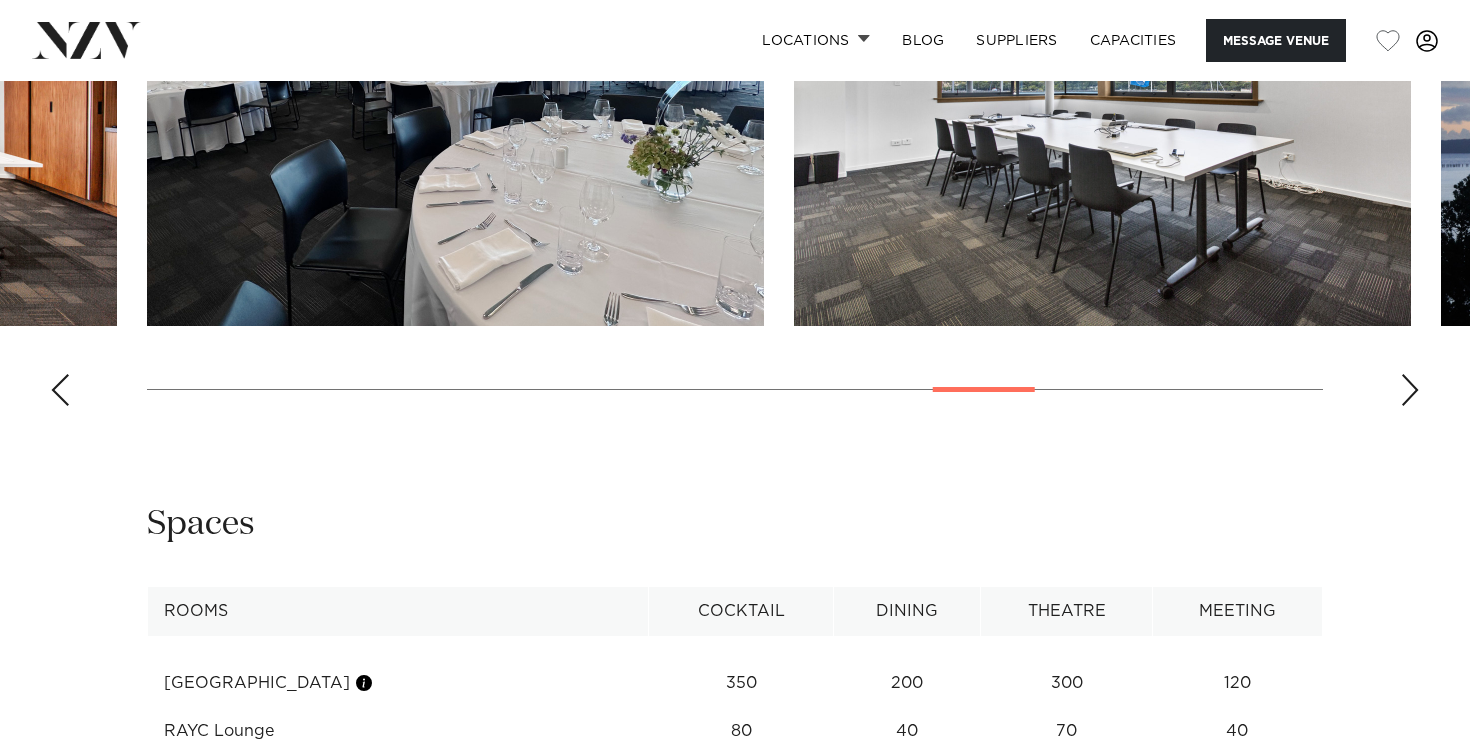 scroll, scrollTop: 2647, scrollLeft: 0, axis: vertical 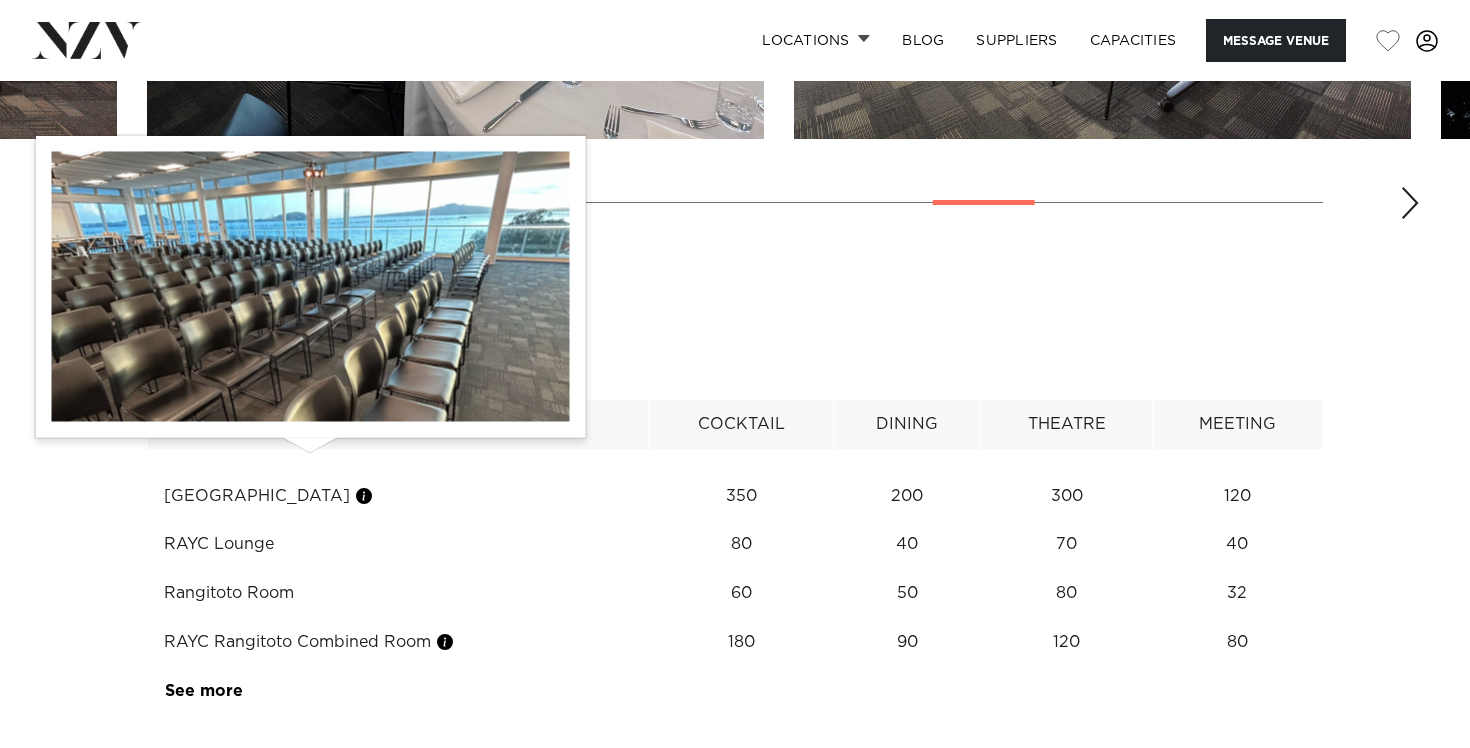 click at bounding box center (364, 496) 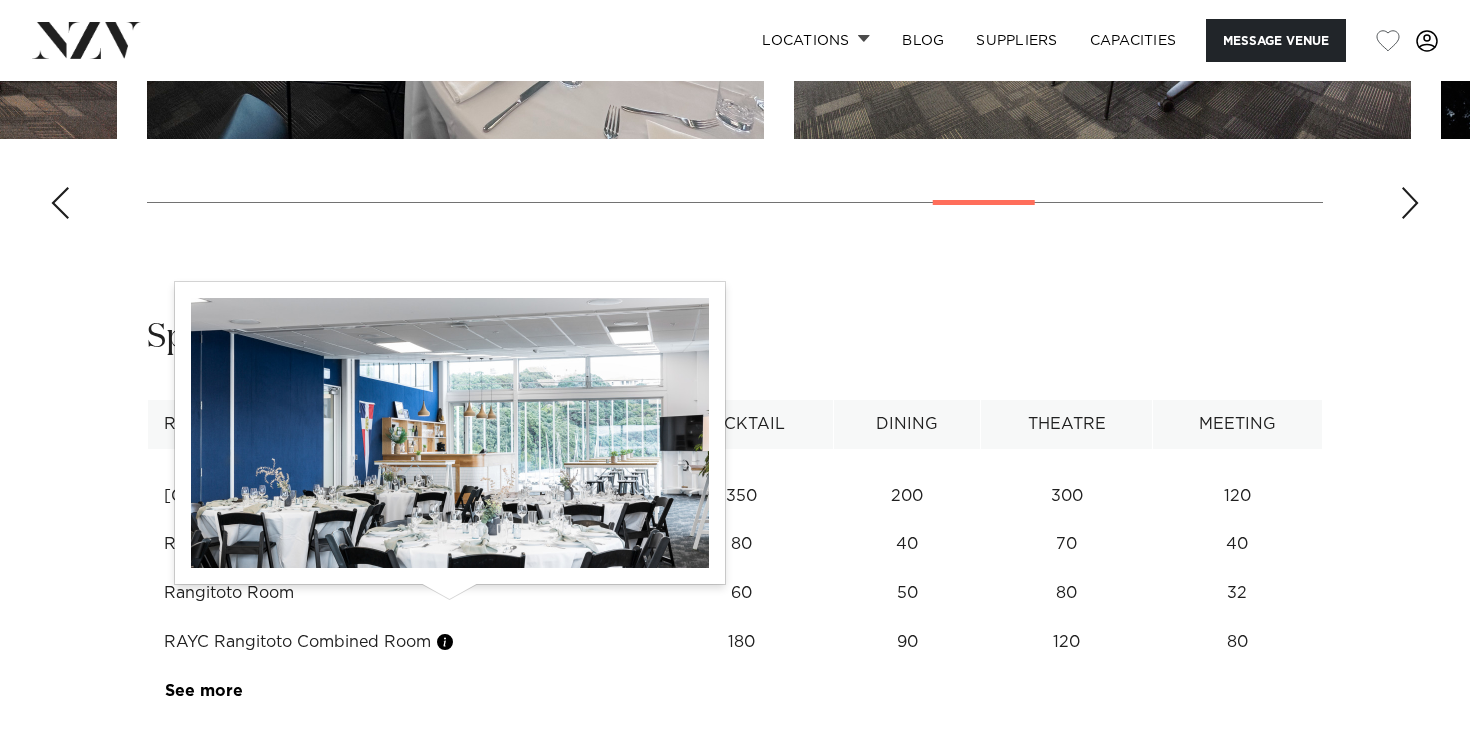 click at bounding box center [445, 642] 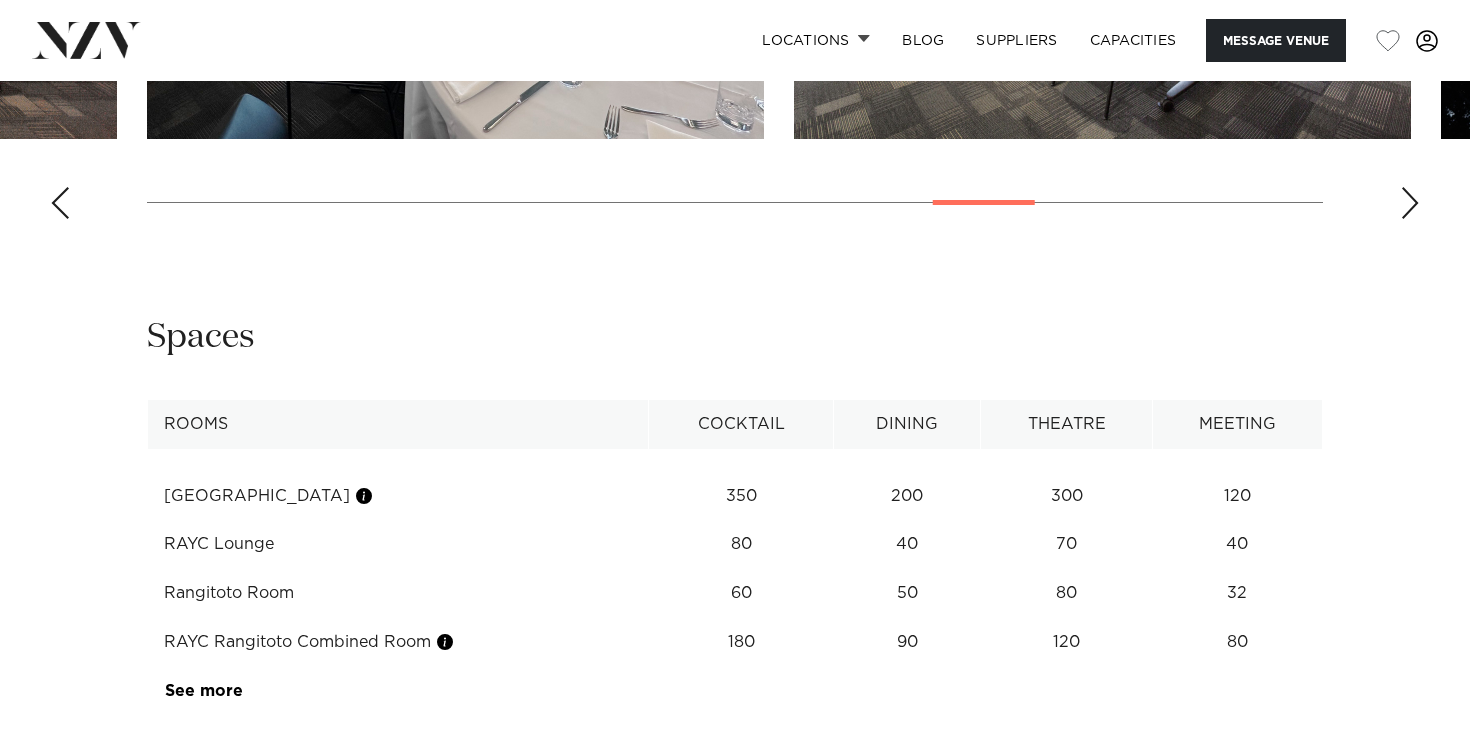 click on "RAYC Rangitoto Combined Room" at bounding box center [398, 642] 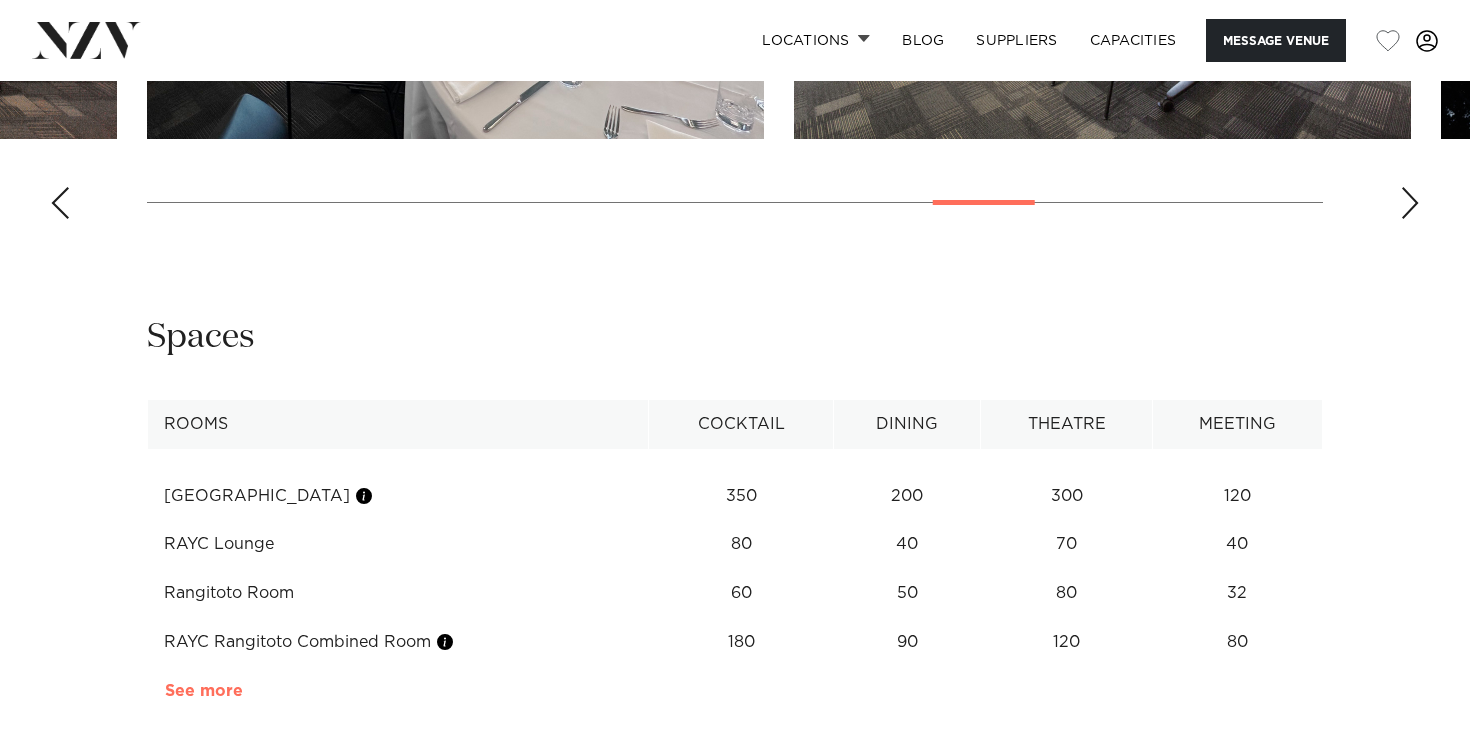 click on "See more" at bounding box center [243, 691] 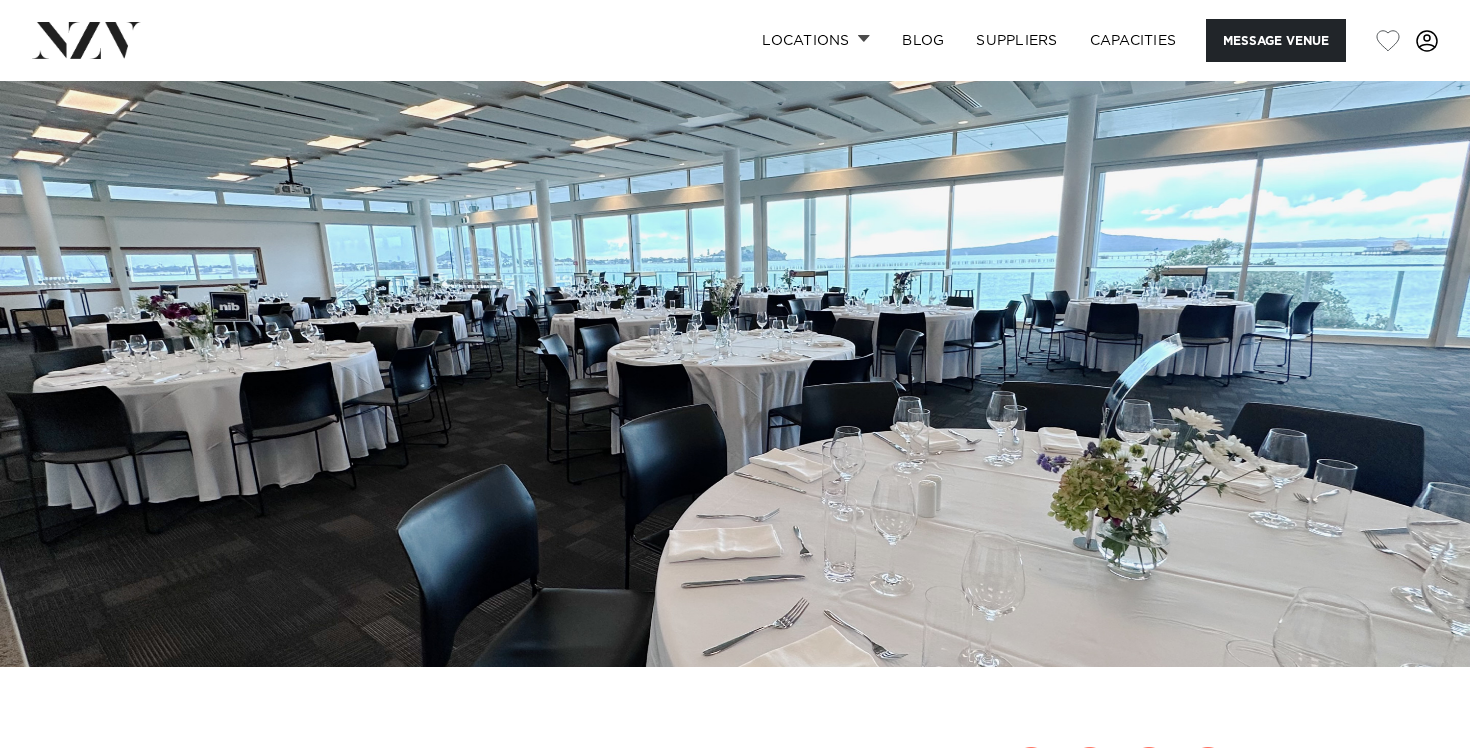 scroll, scrollTop: 85, scrollLeft: 0, axis: vertical 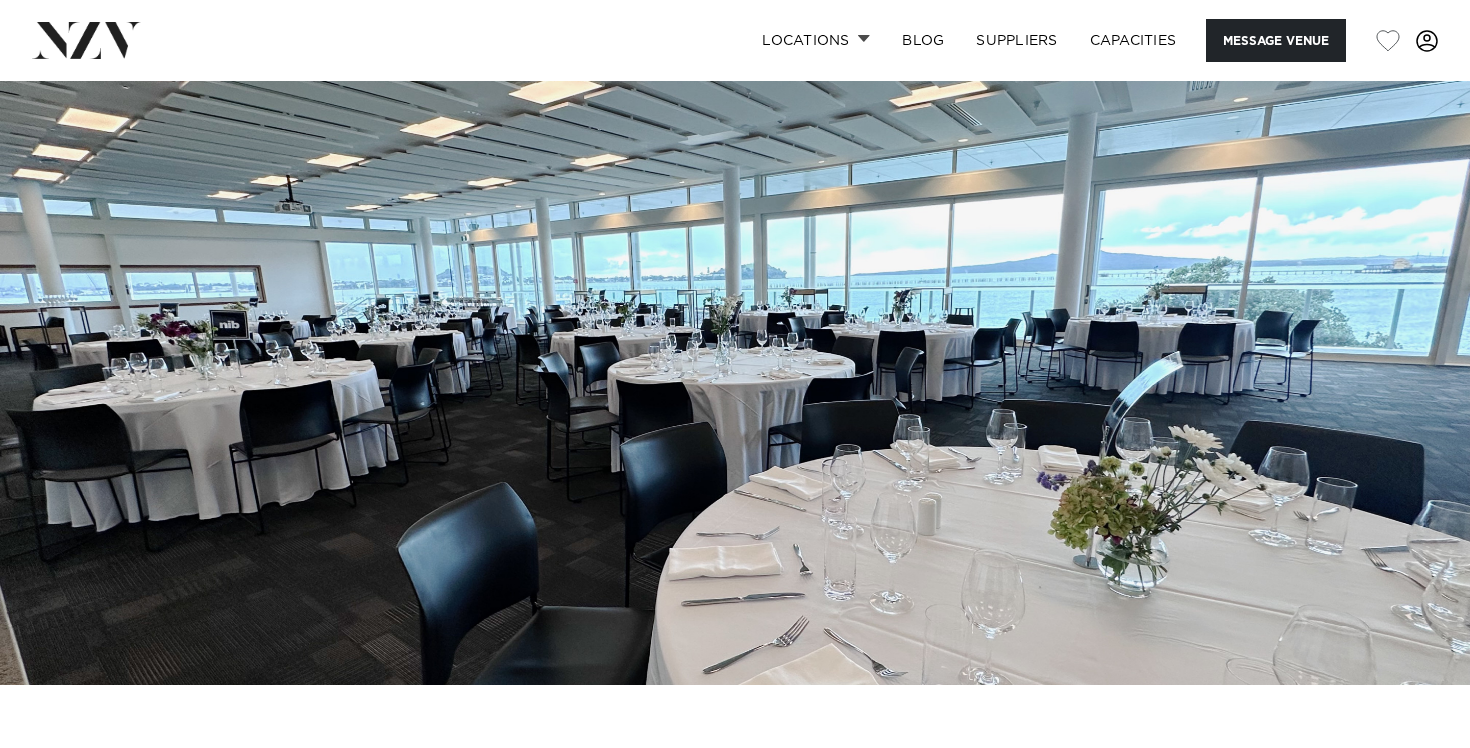 click at bounding box center [735, 340] 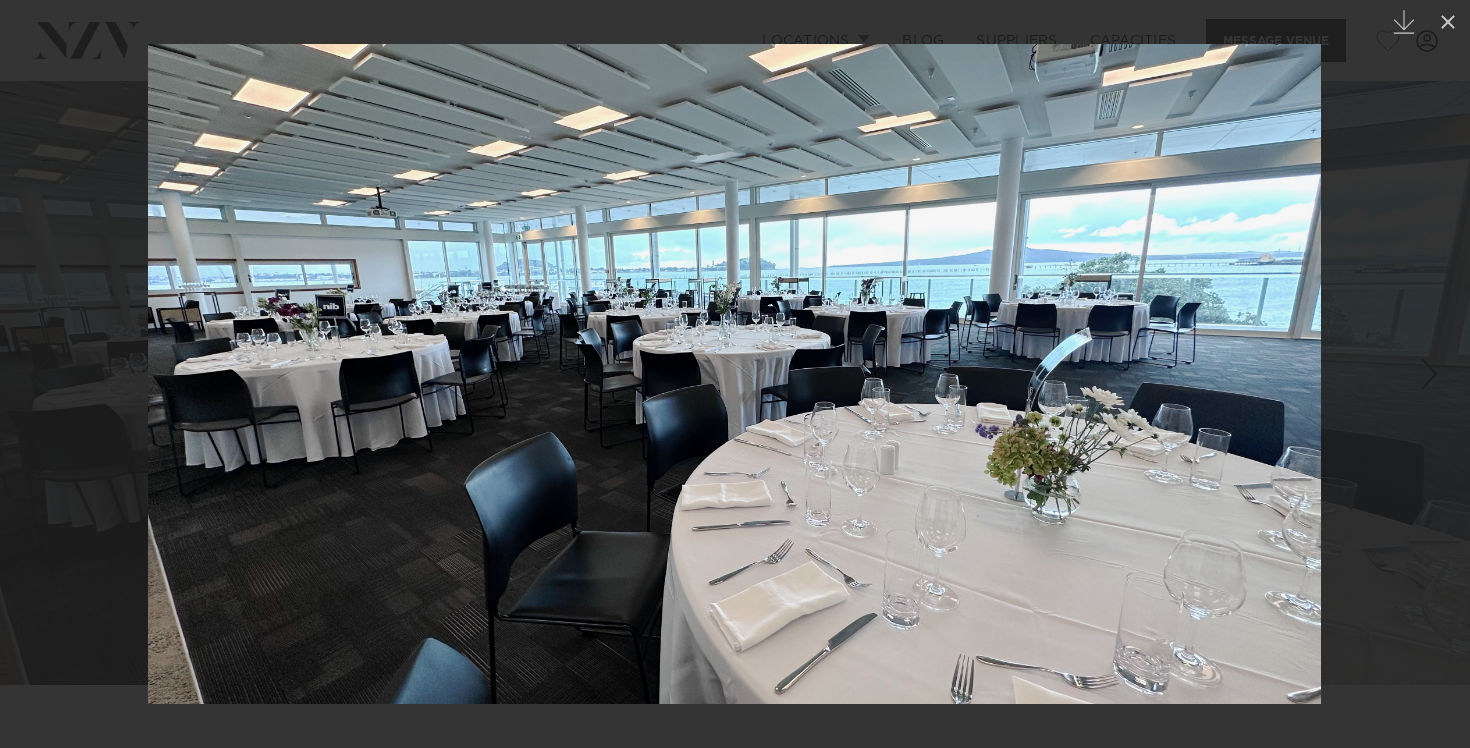 click at bounding box center [1429, 374] 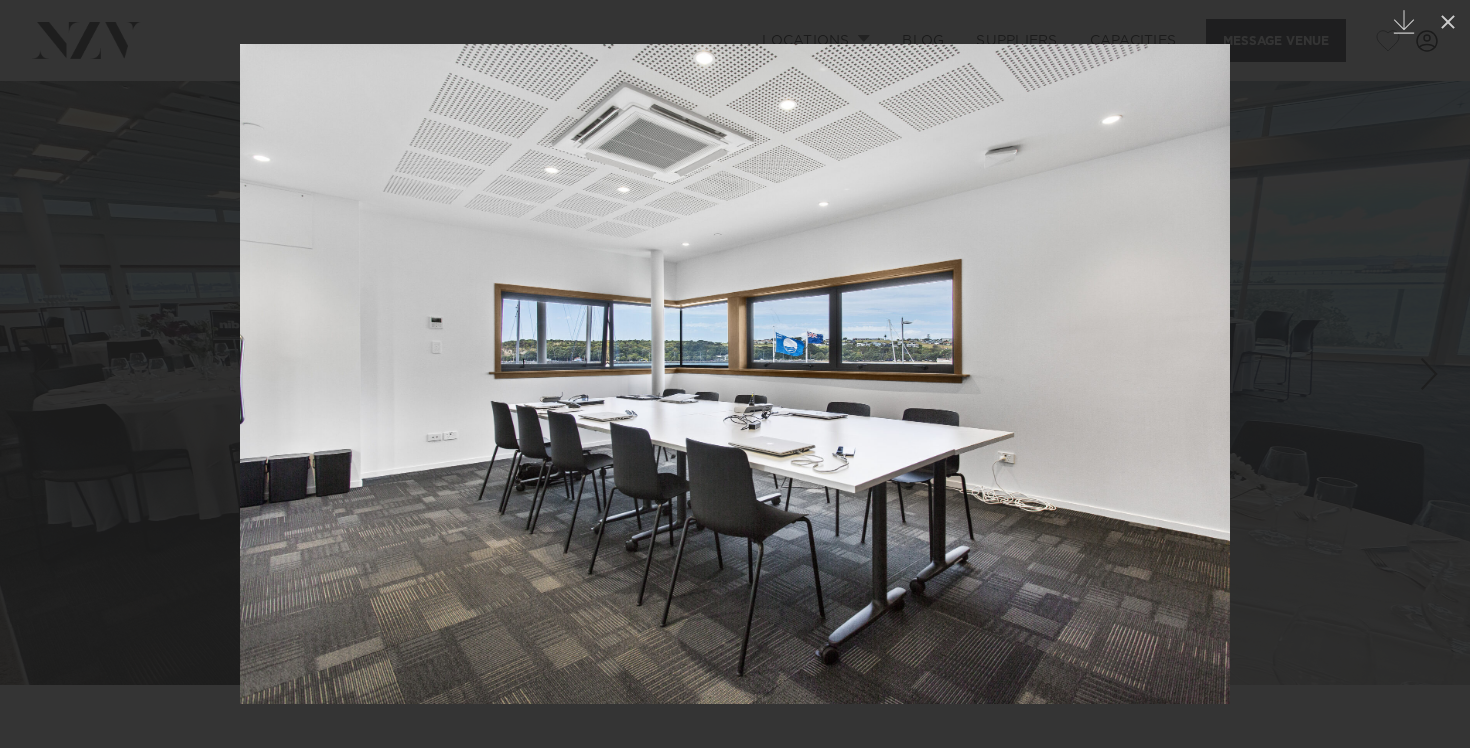 click at bounding box center (1429, 374) 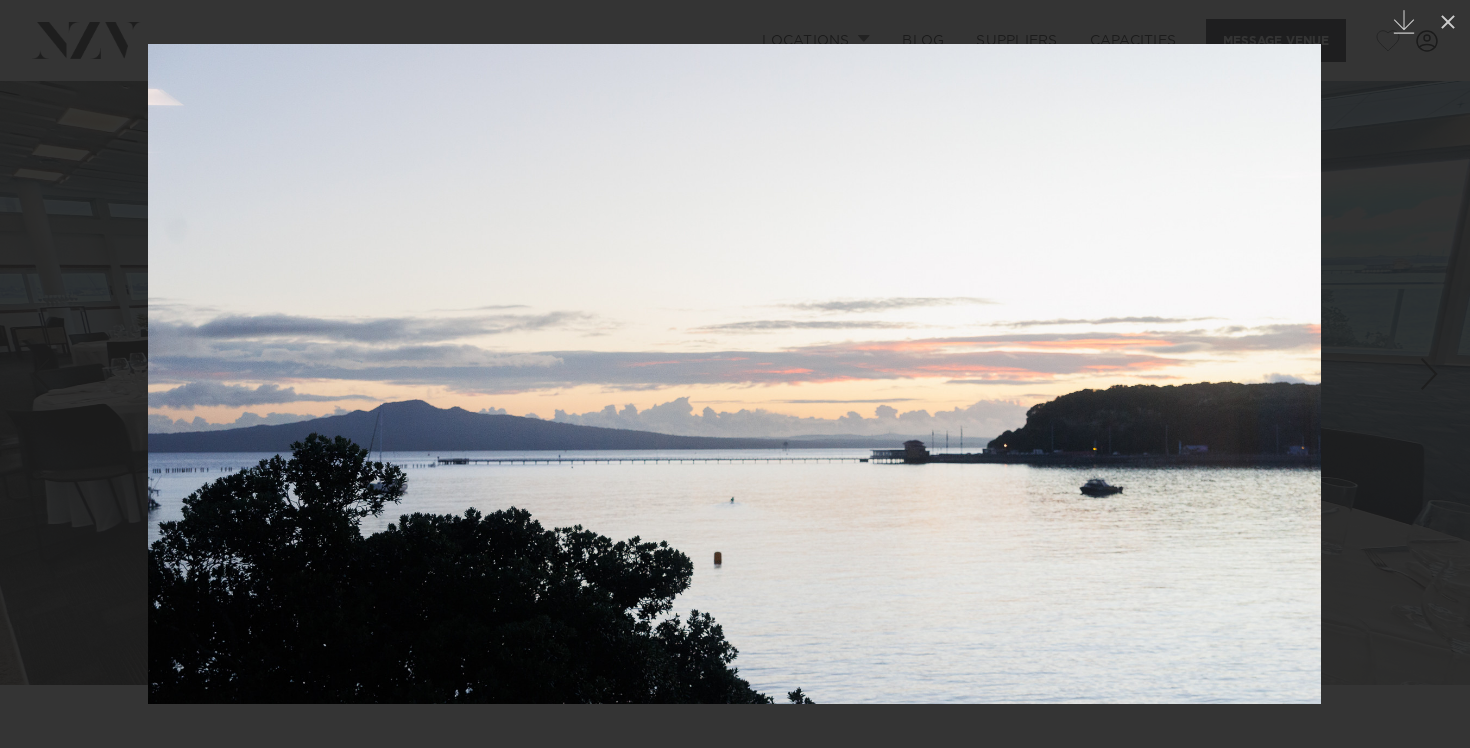 click at bounding box center [1429, 374] 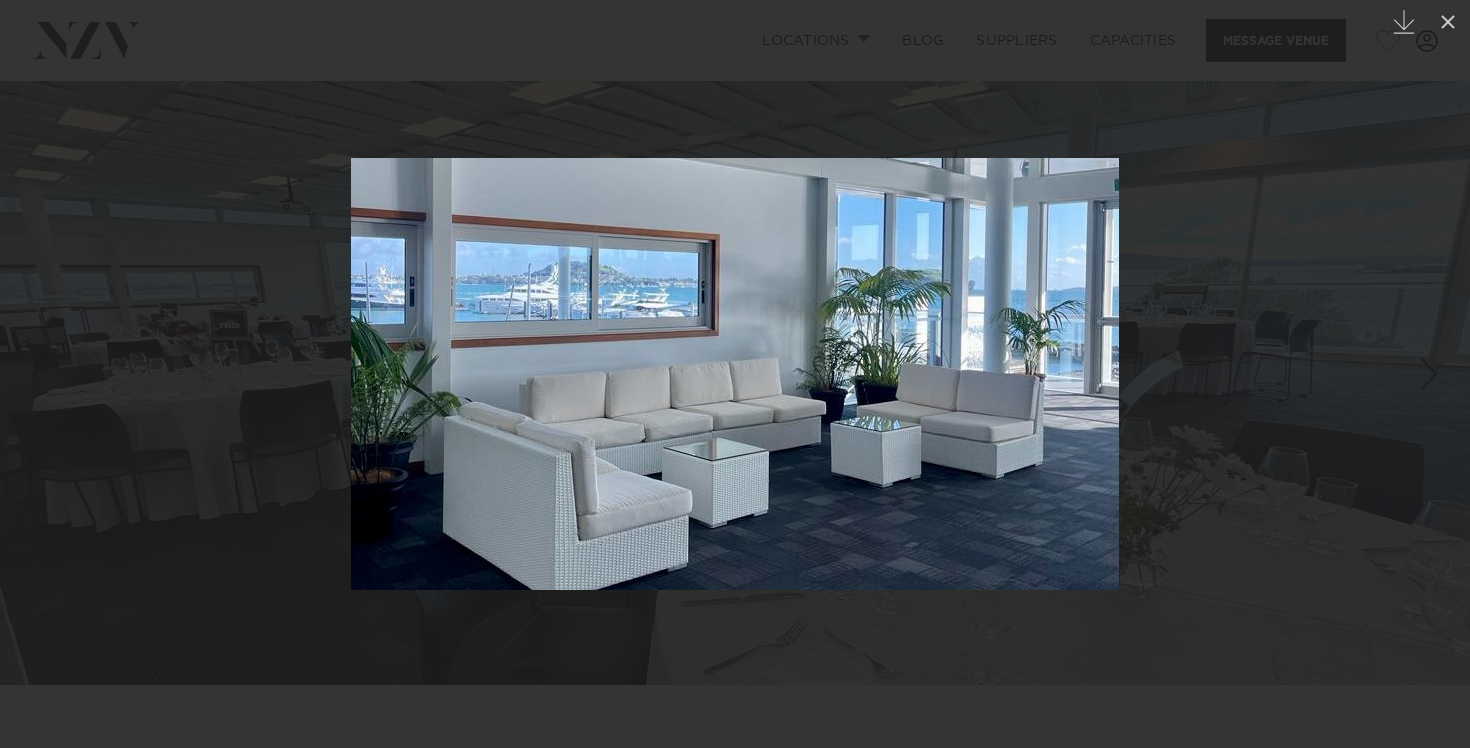 click at bounding box center [1429, 374] 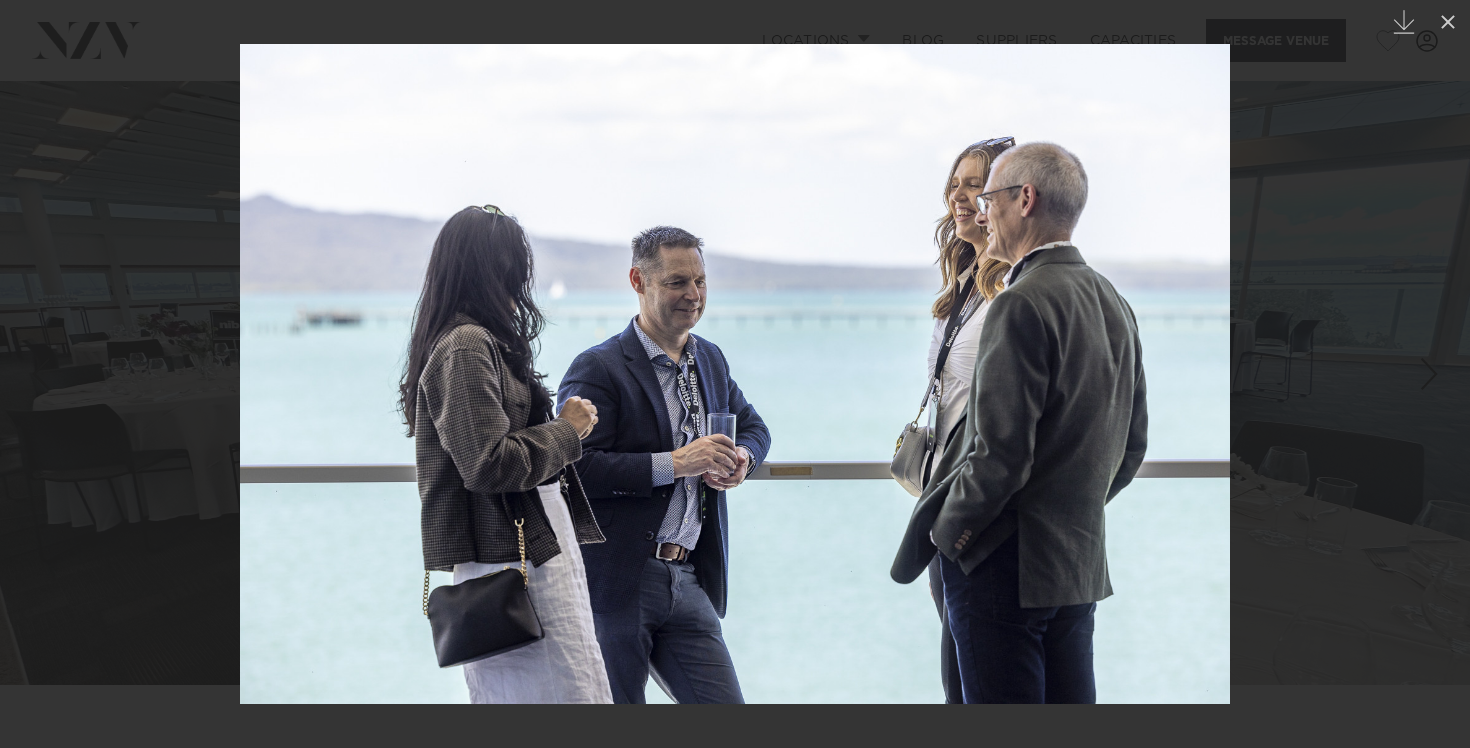 click at bounding box center (1429, 374) 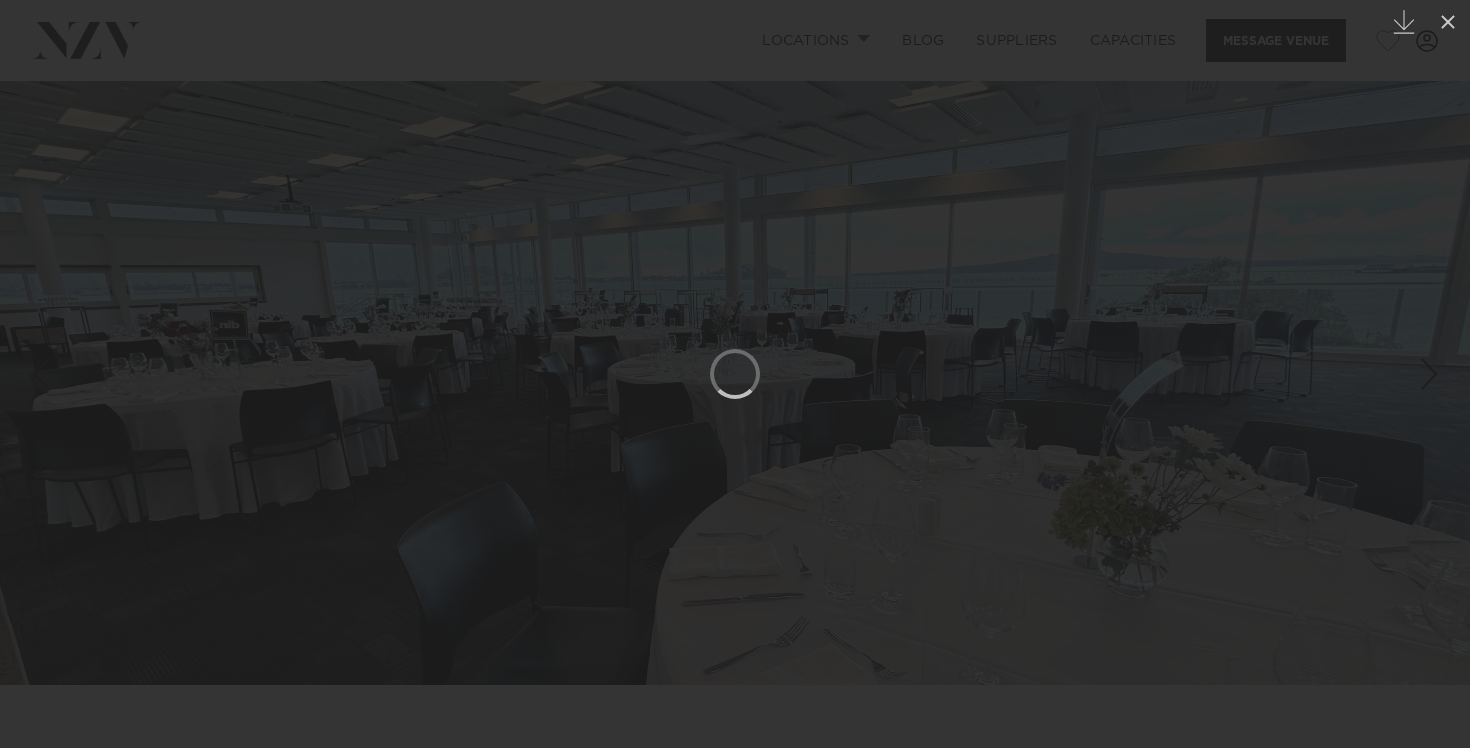 click at bounding box center (1429, 374) 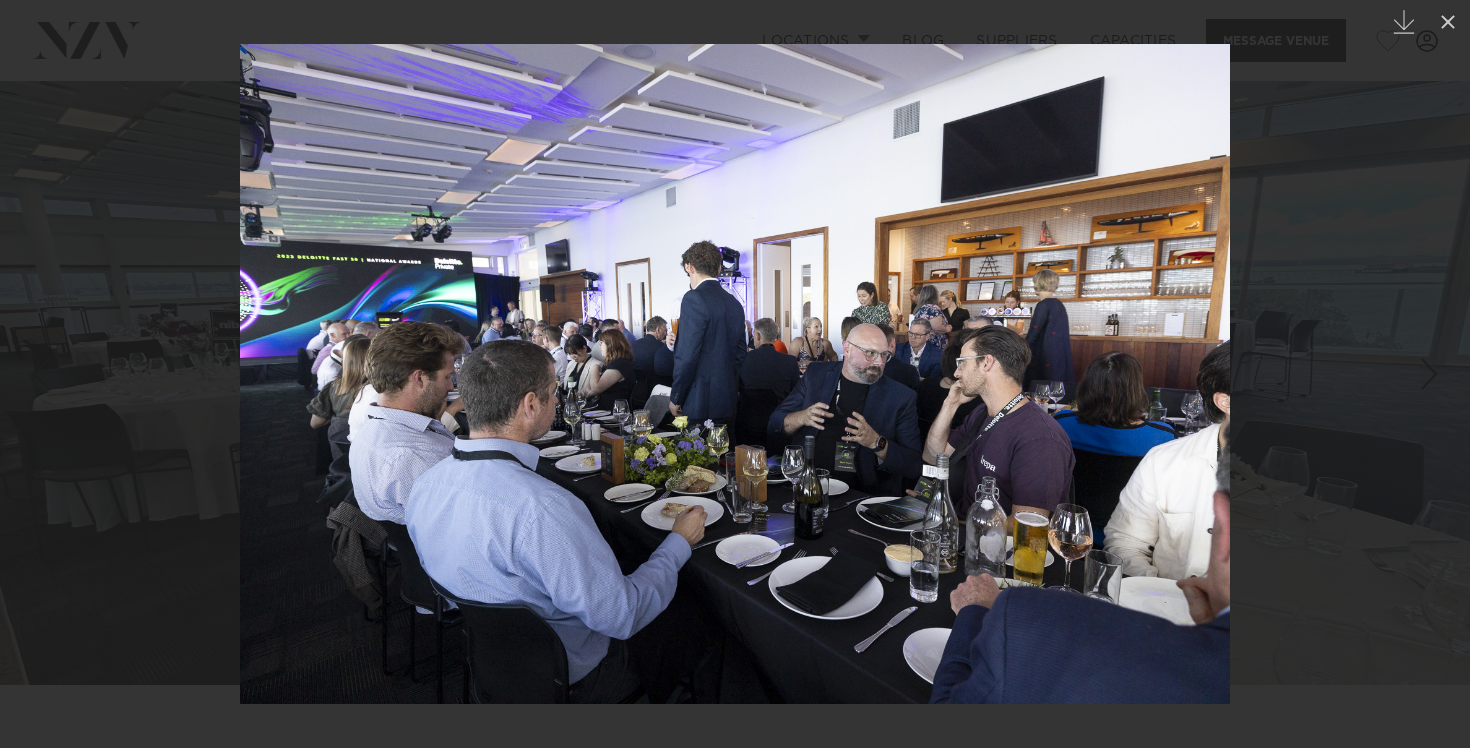 click at bounding box center [1429, 374] 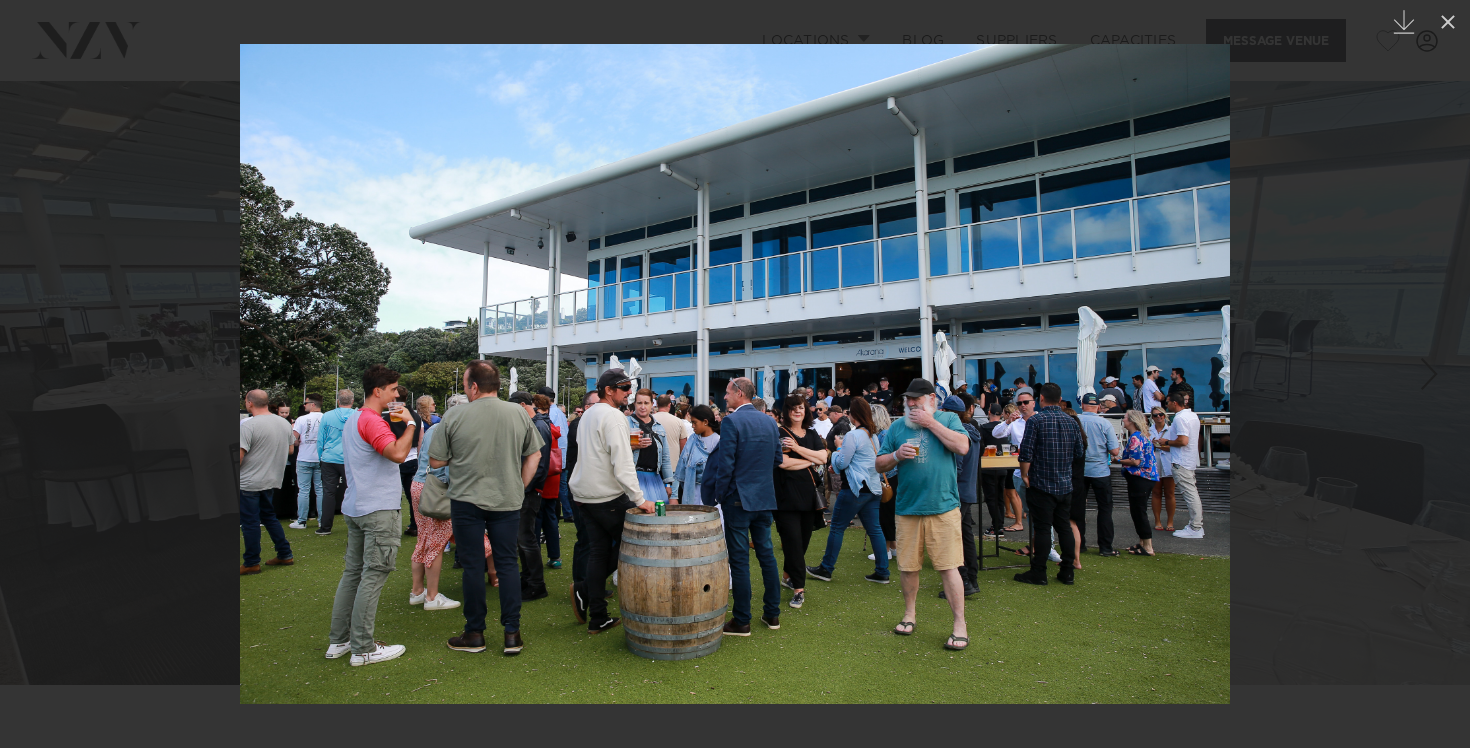 click at bounding box center [1429, 374] 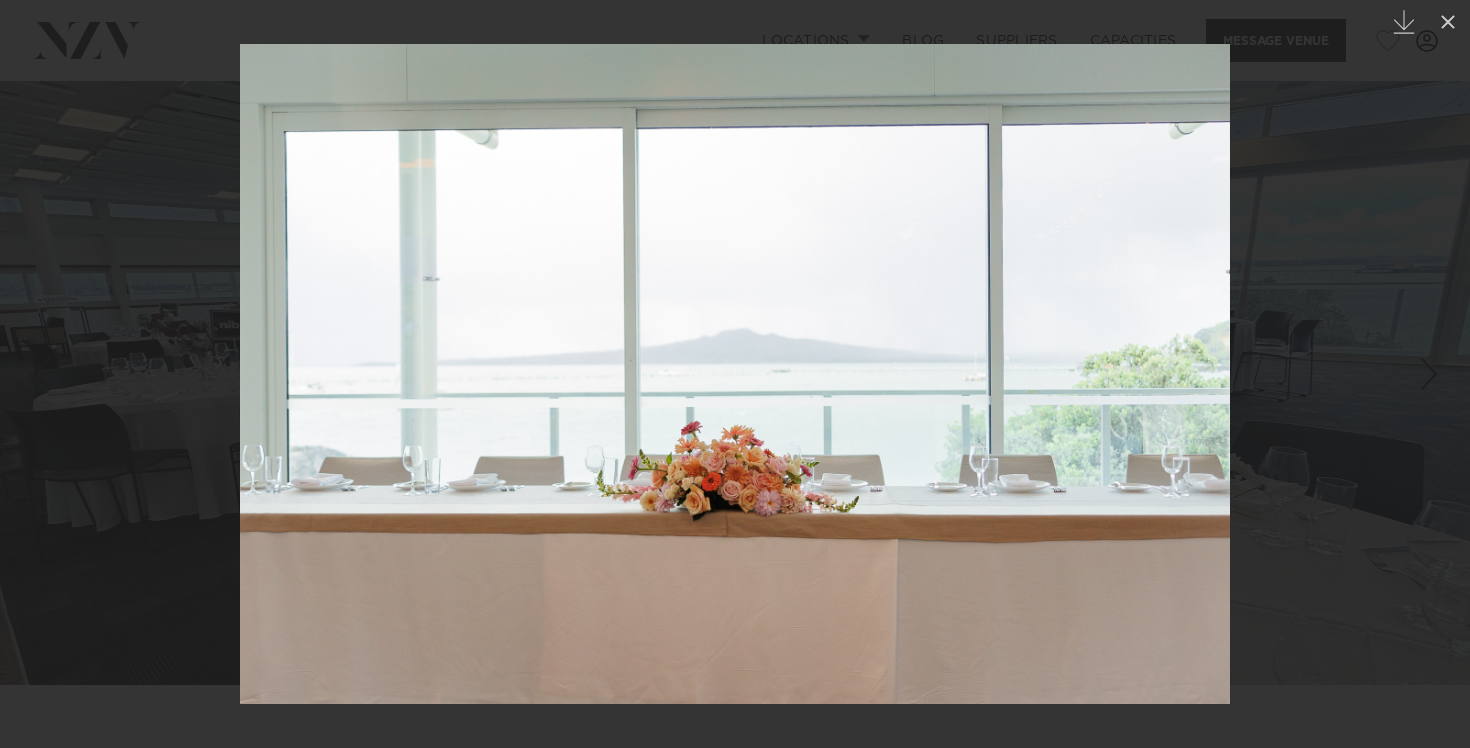 click at bounding box center (735, 374) 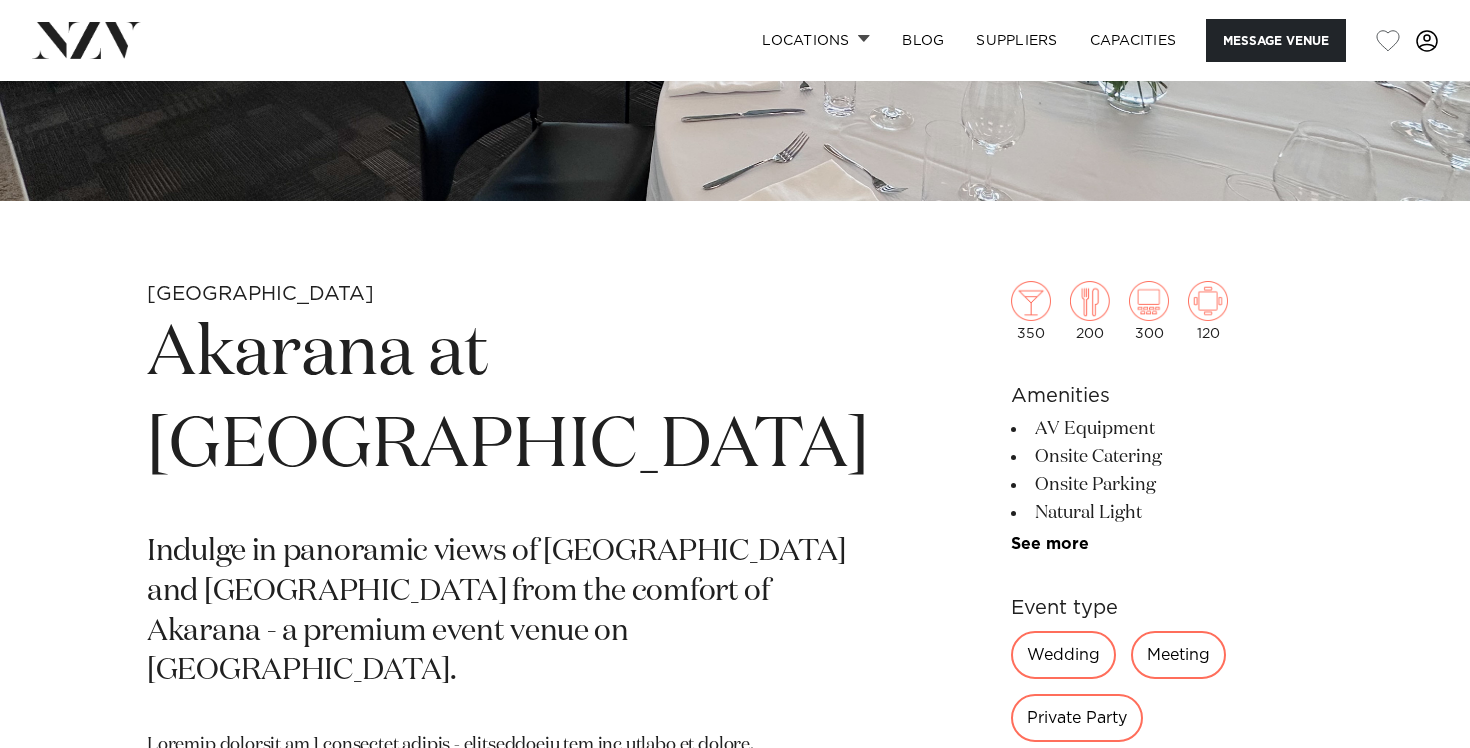 scroll, scrollTop: 1318, scrollLeft: 0, axis: vertical 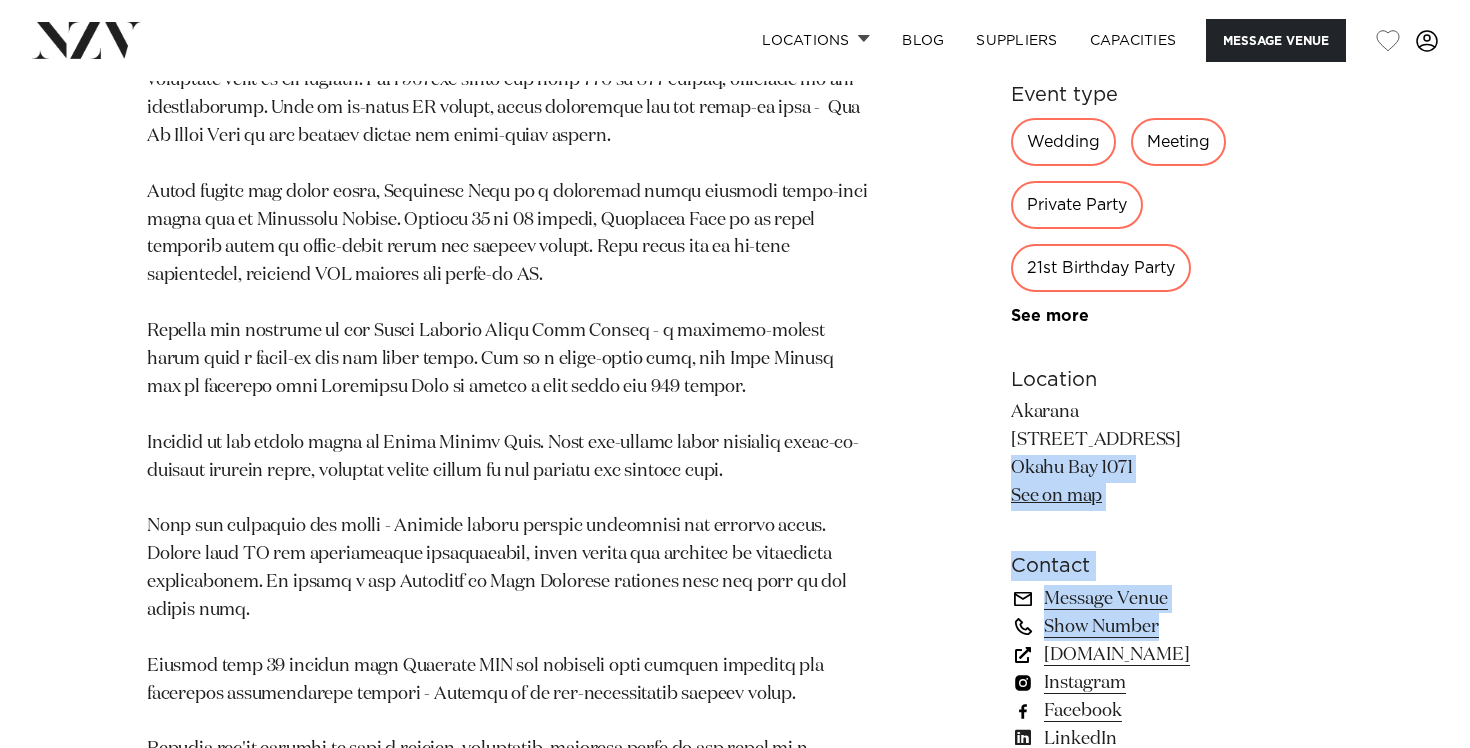 drag, startPoint x: 983, startPoint y: 433, endPoint x: 1187, endPoint y: 418, distance: 204.55072 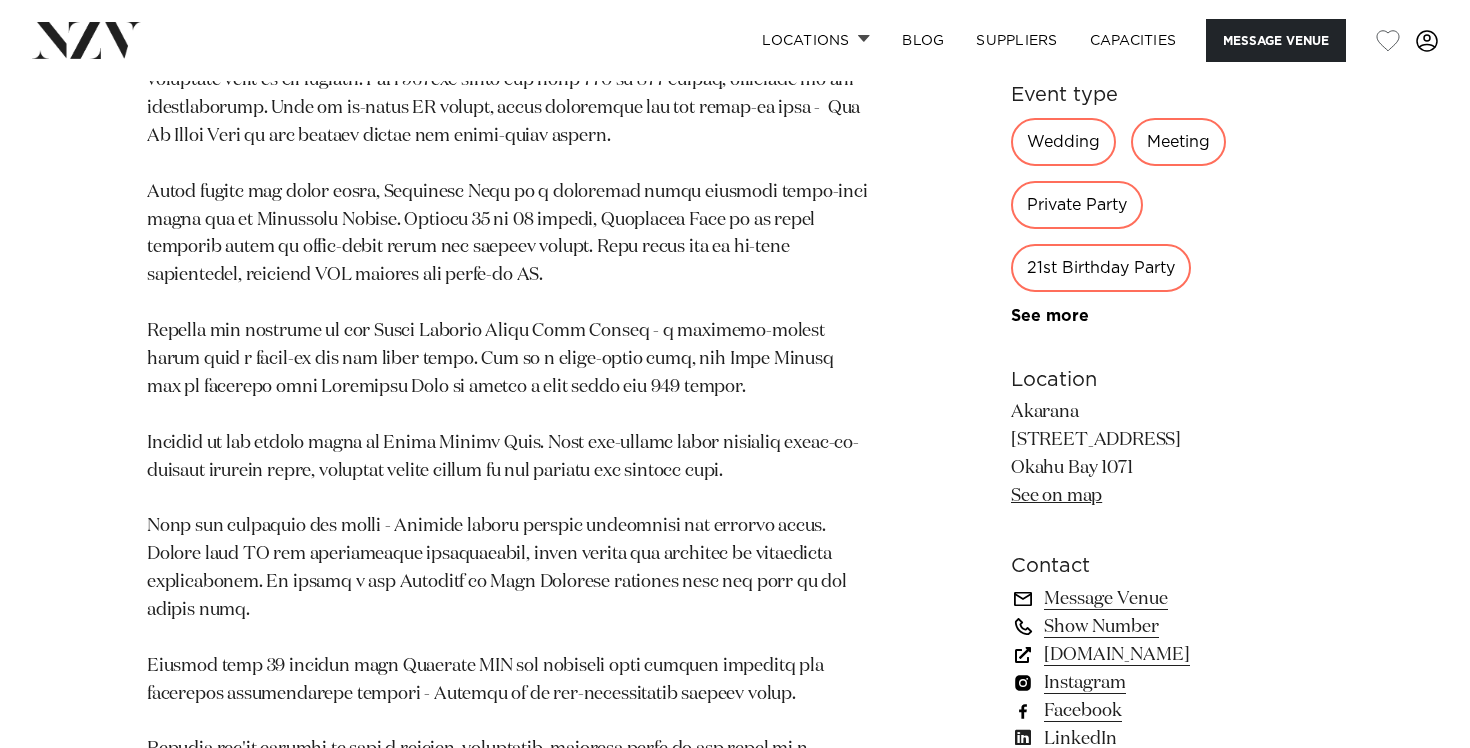 click on "Akarana
8-10 Tamaki Drive
Okahu Bay 1071
See on map" at bounding box center (1167, 455) 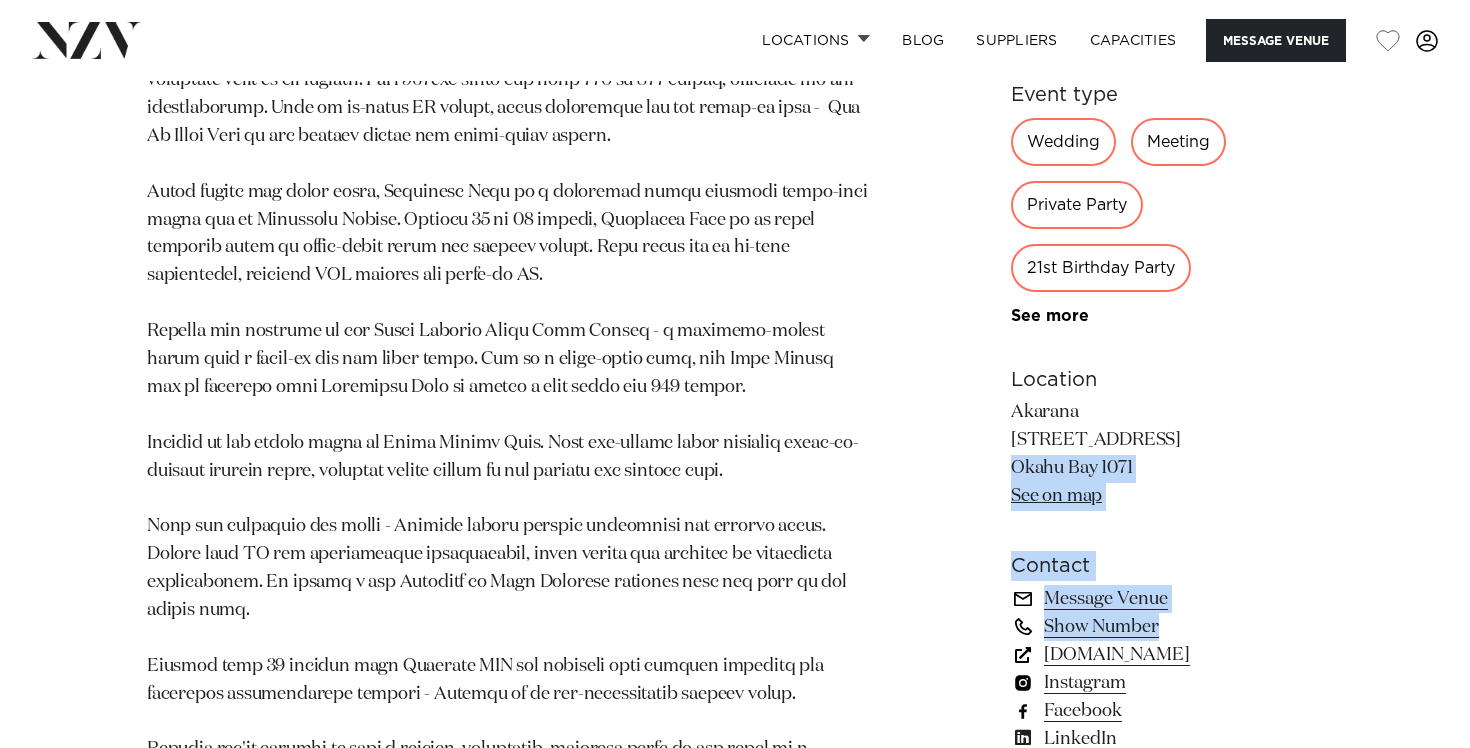 drag, startPoint x: 1145, startPoint y: 418, endPoint x: 975, endPoint y: 406, distance: 170.423 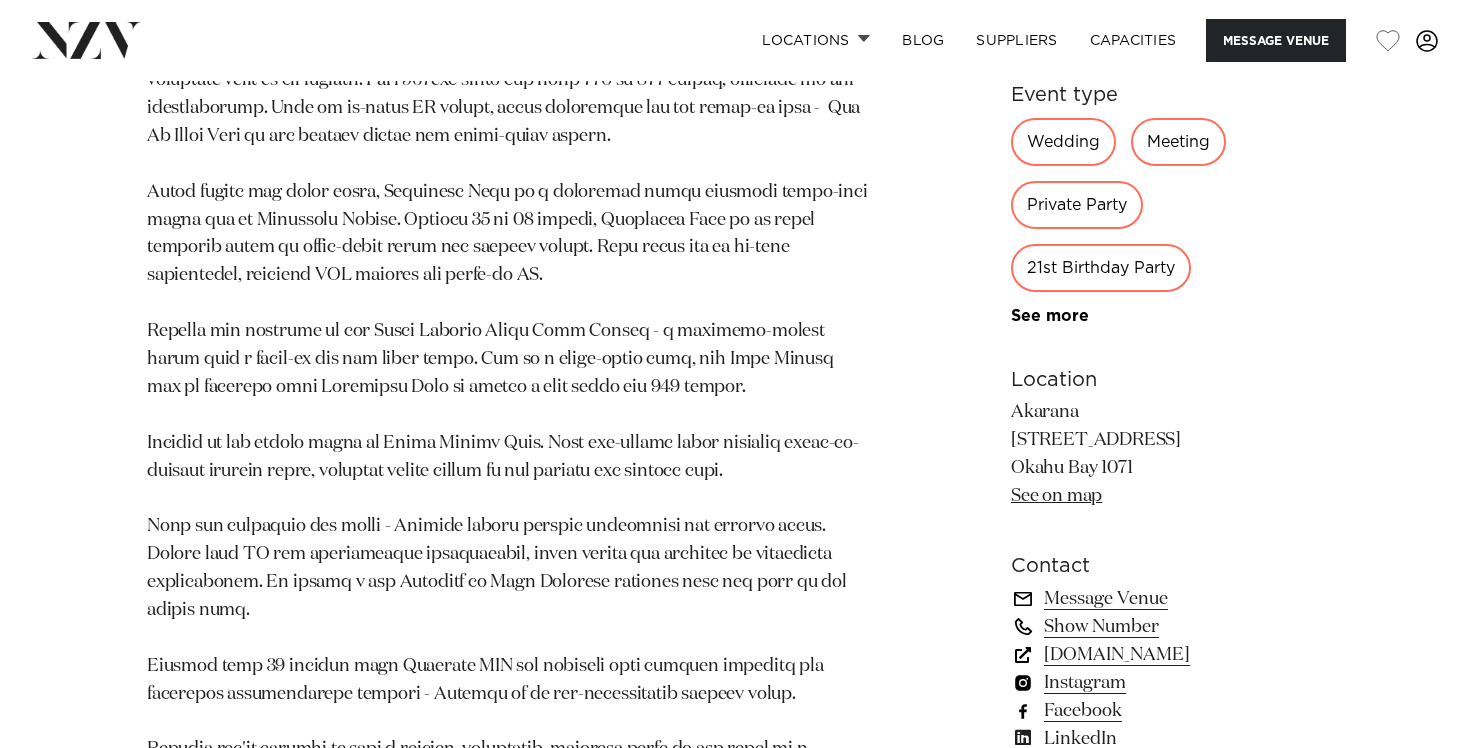 click on "Auckland
Akarana at Hyundai Marine Sports Centre
Indulge in panoramic views of Waitematā Harbour and Rangitoto Island from the comfort of Akarana - a premium event venue on Tāmaki Drive.
350
200
300
120
Amenities
AV Equipment
Onsite Catering
Onsite Parking
See more" at bounding box center [735, 216] 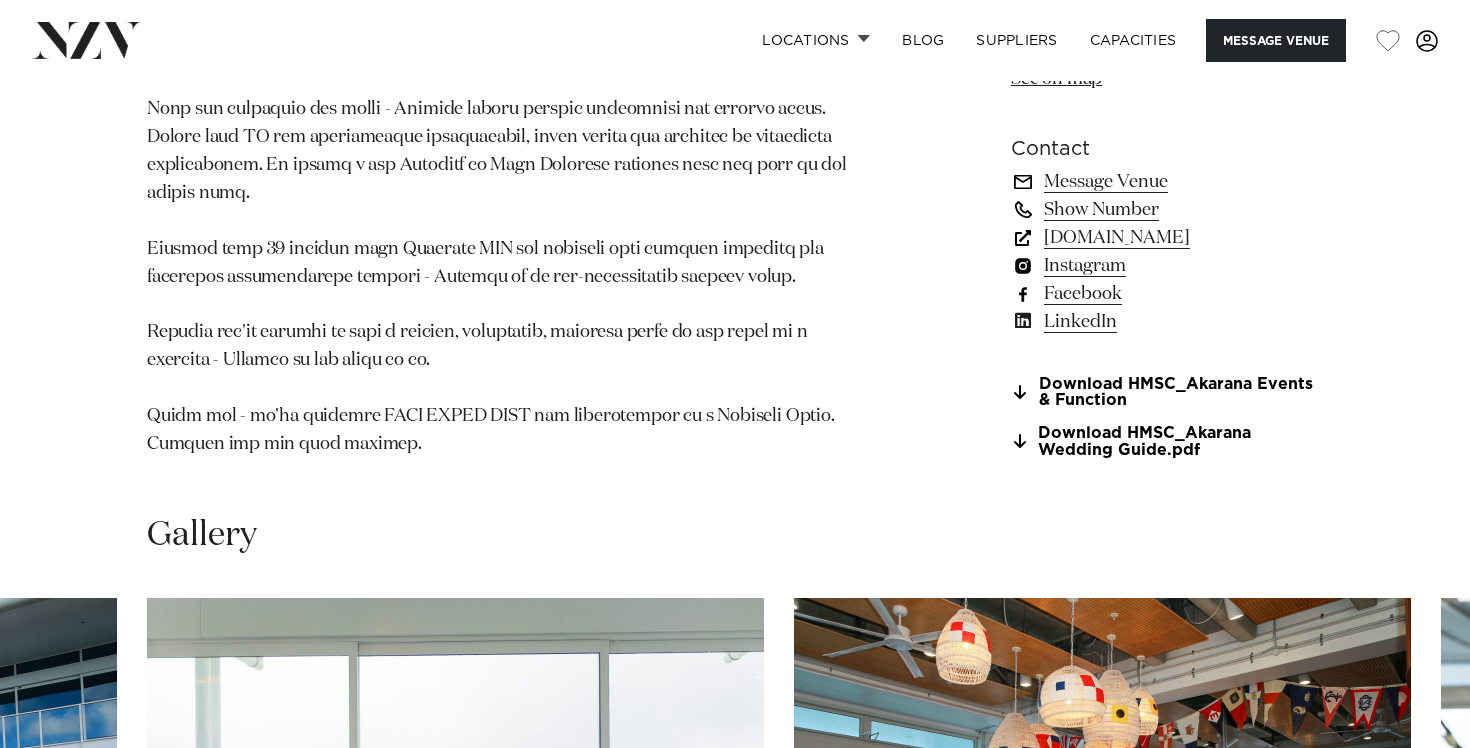 scroll, scrollTop: 1901, scrollLeft: 0, axis: vertical 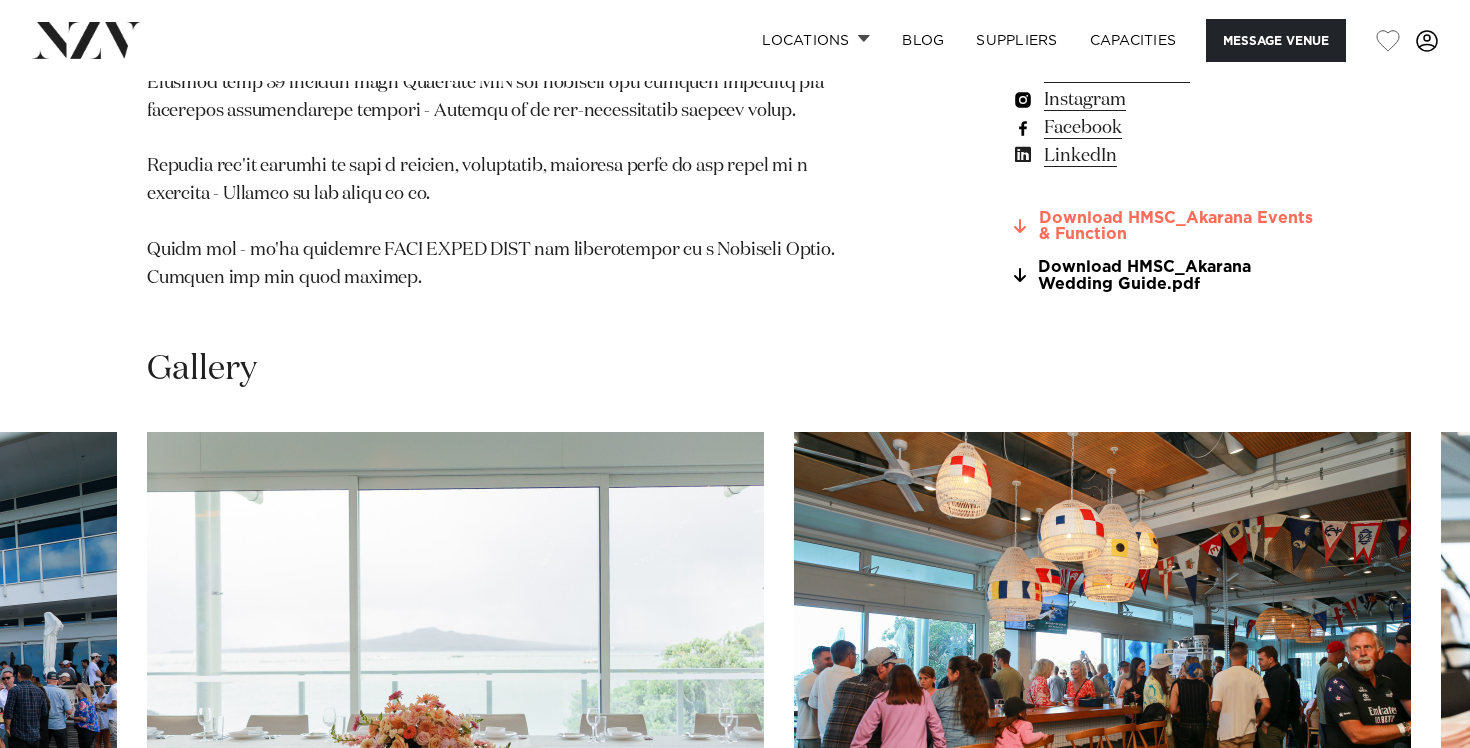 click on "Download HMSC_Akarana Events & Function" at bounding box center [1167, 227] 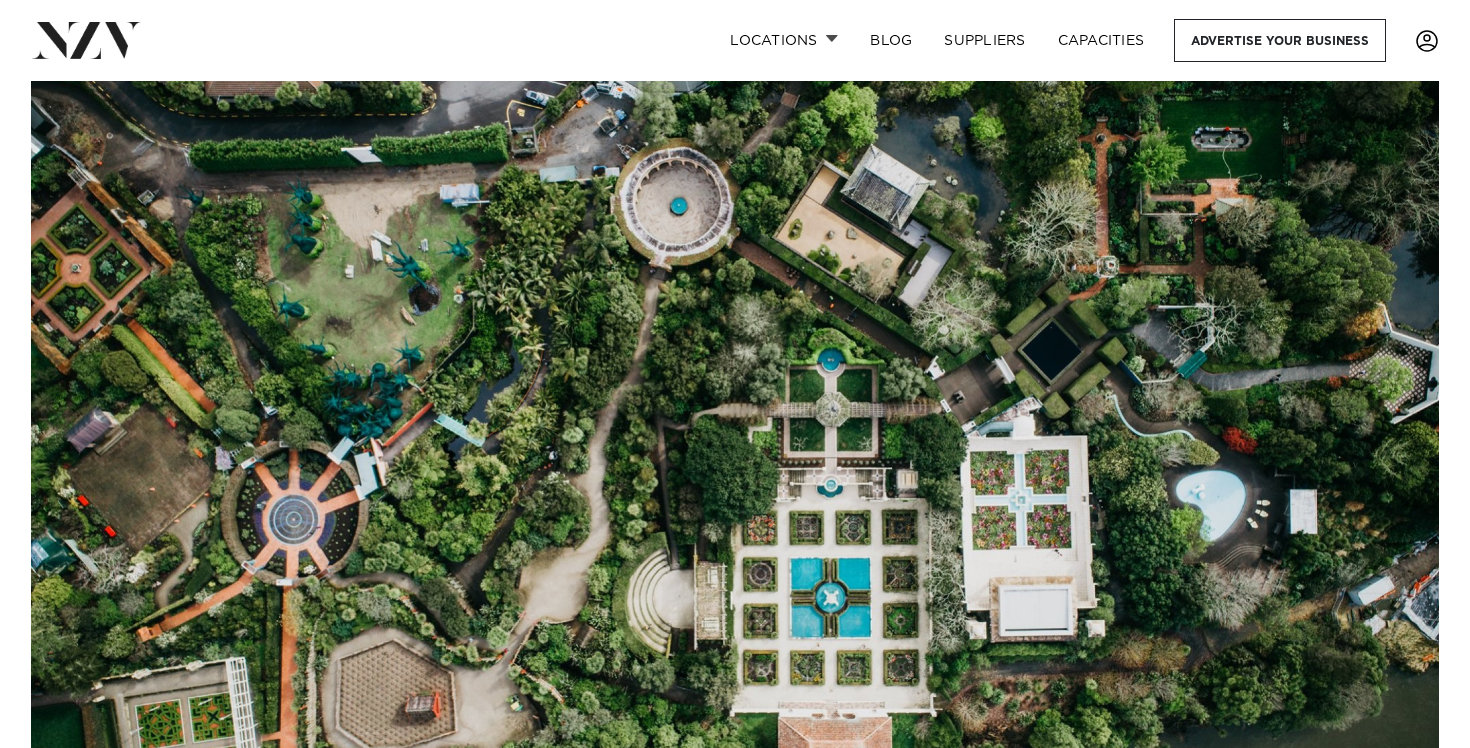 scroll, scrollTop: 0, scrollLeft: 0, axis: both 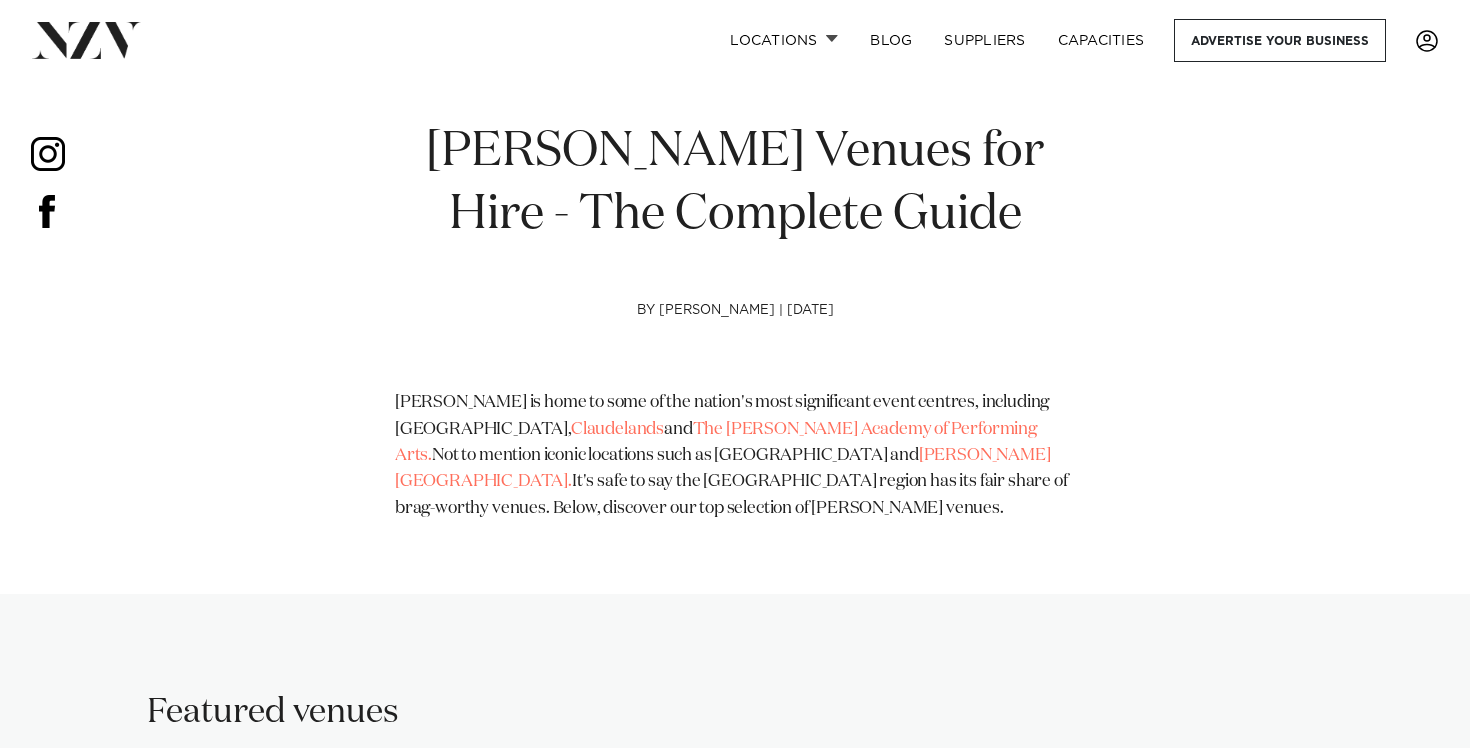 click at bounding box center [195, 341] 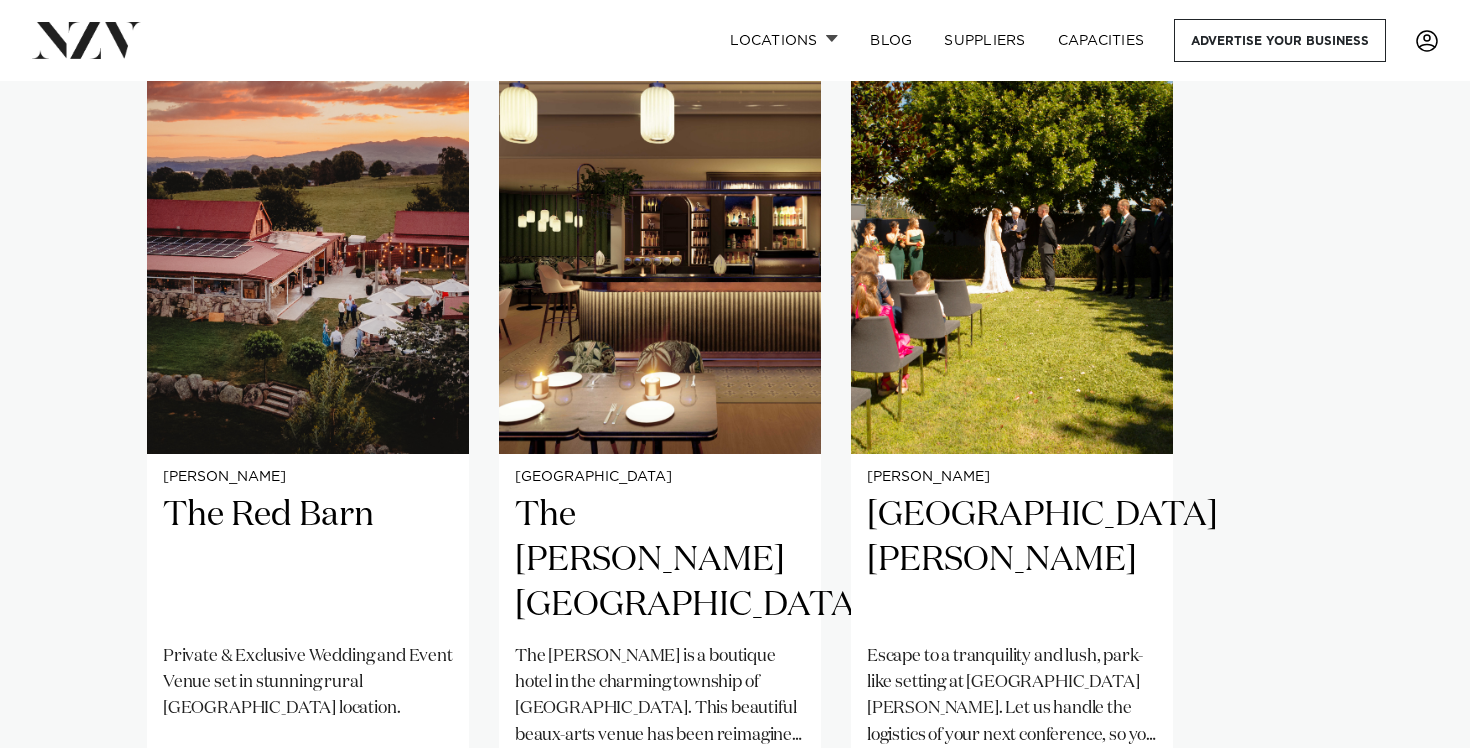 scroll, scrollTop: 1459, scrollLeft: 0, axis: vertical 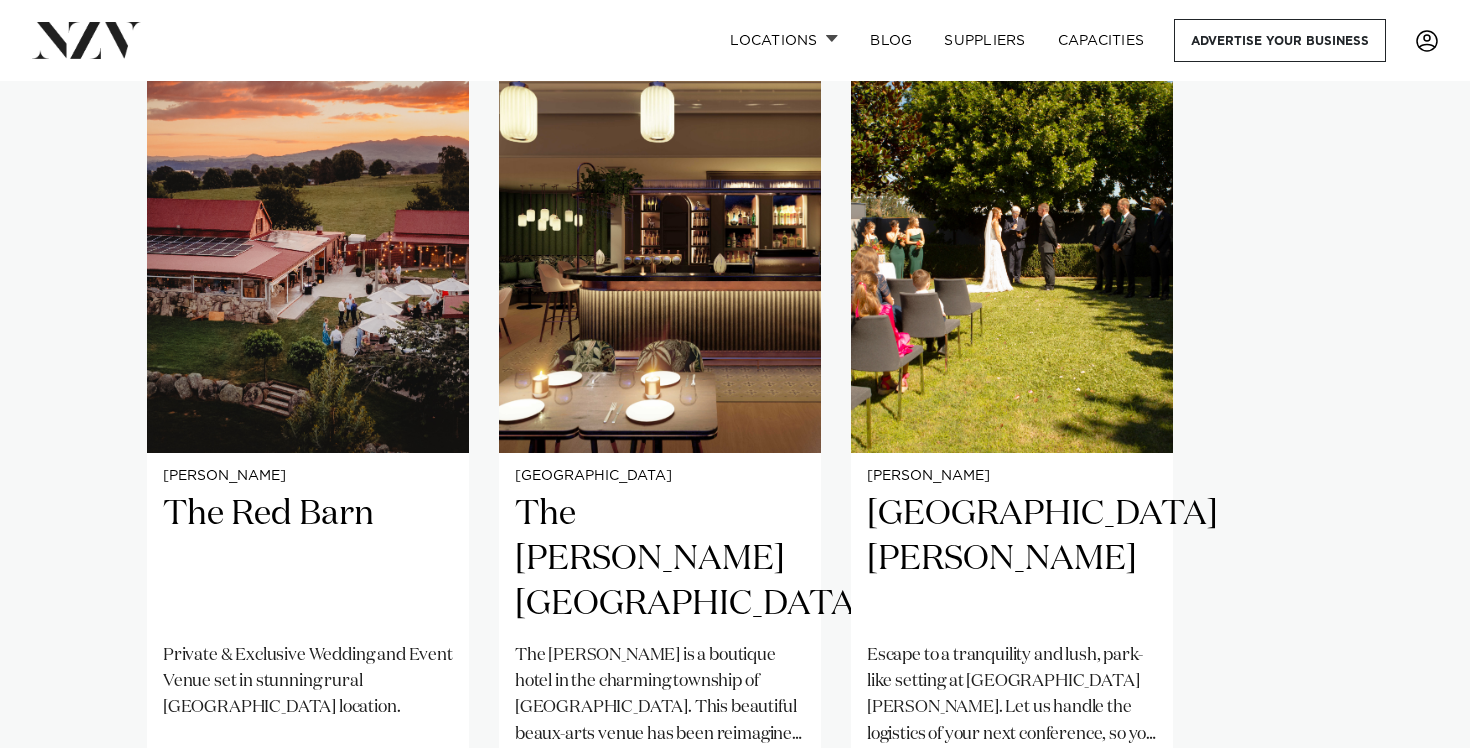 click on "Hamilton
The Red Barn
Private & Exclusive Wedding  and Event Venue
set in stunning rural Waikato location.
200
140
120
Waikato
The Clements Hotel
50" at bounding box center (735, 434) 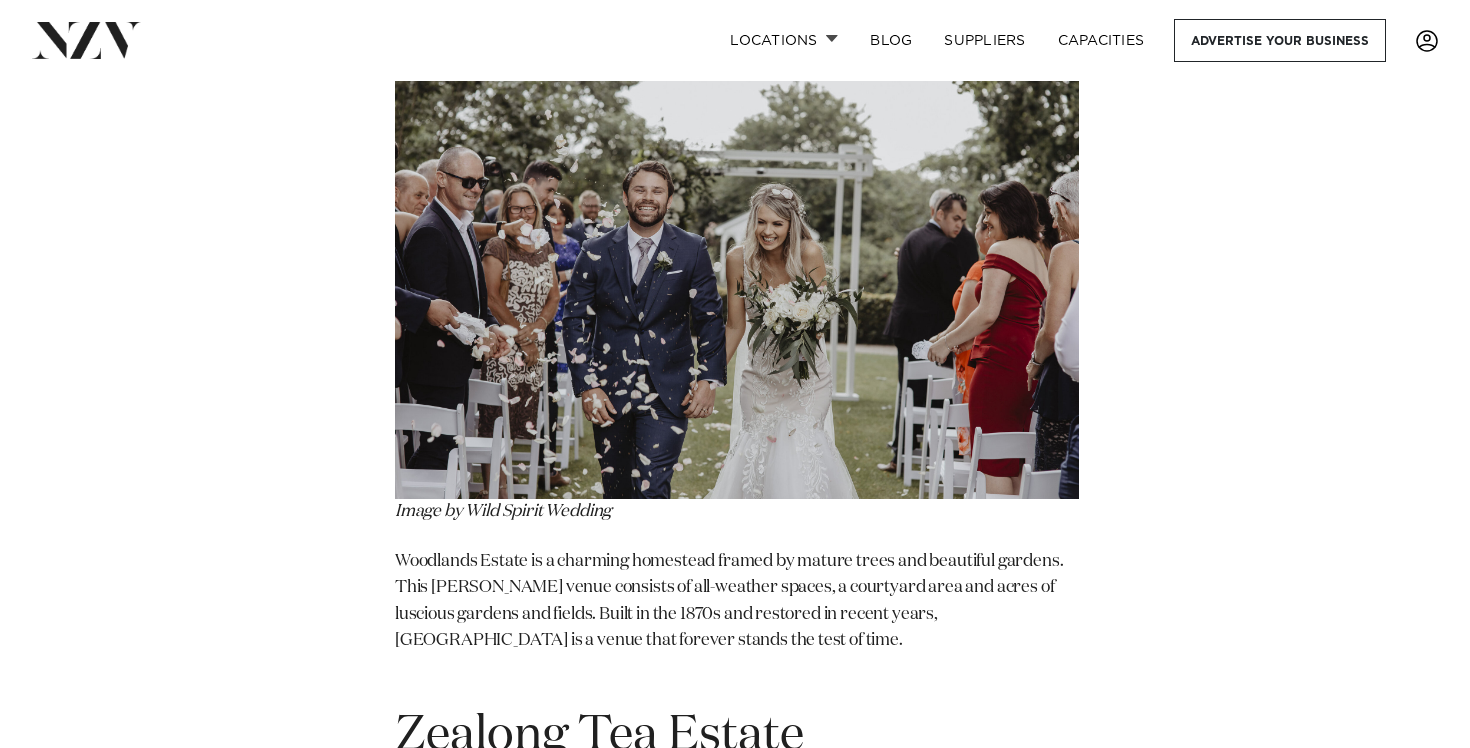 scroll, scrollTop: 17587, scrollLeft: 0, axis: vertical 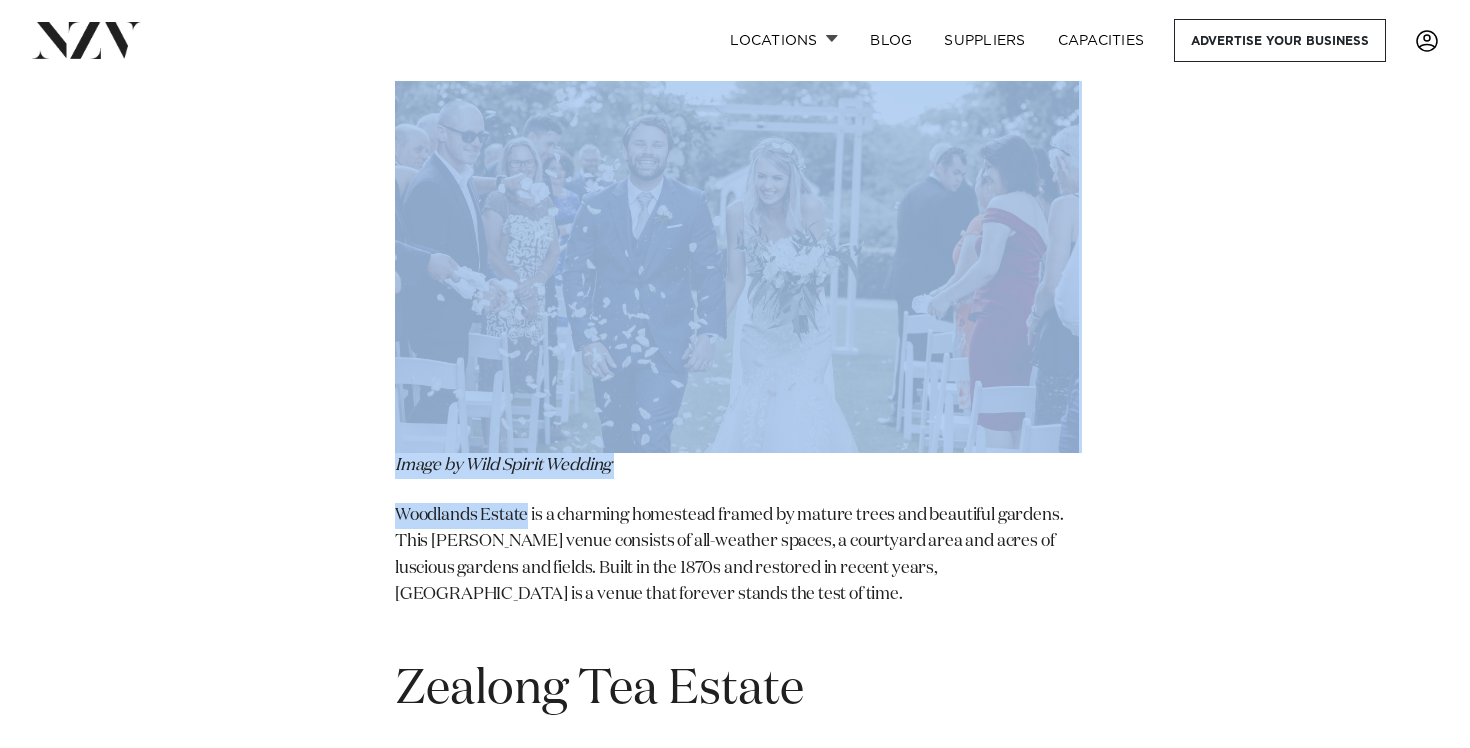 drag, startPoint x: 528, startPoint y: 286, endPoint x: 344, endPoint y: 286, distance: 184 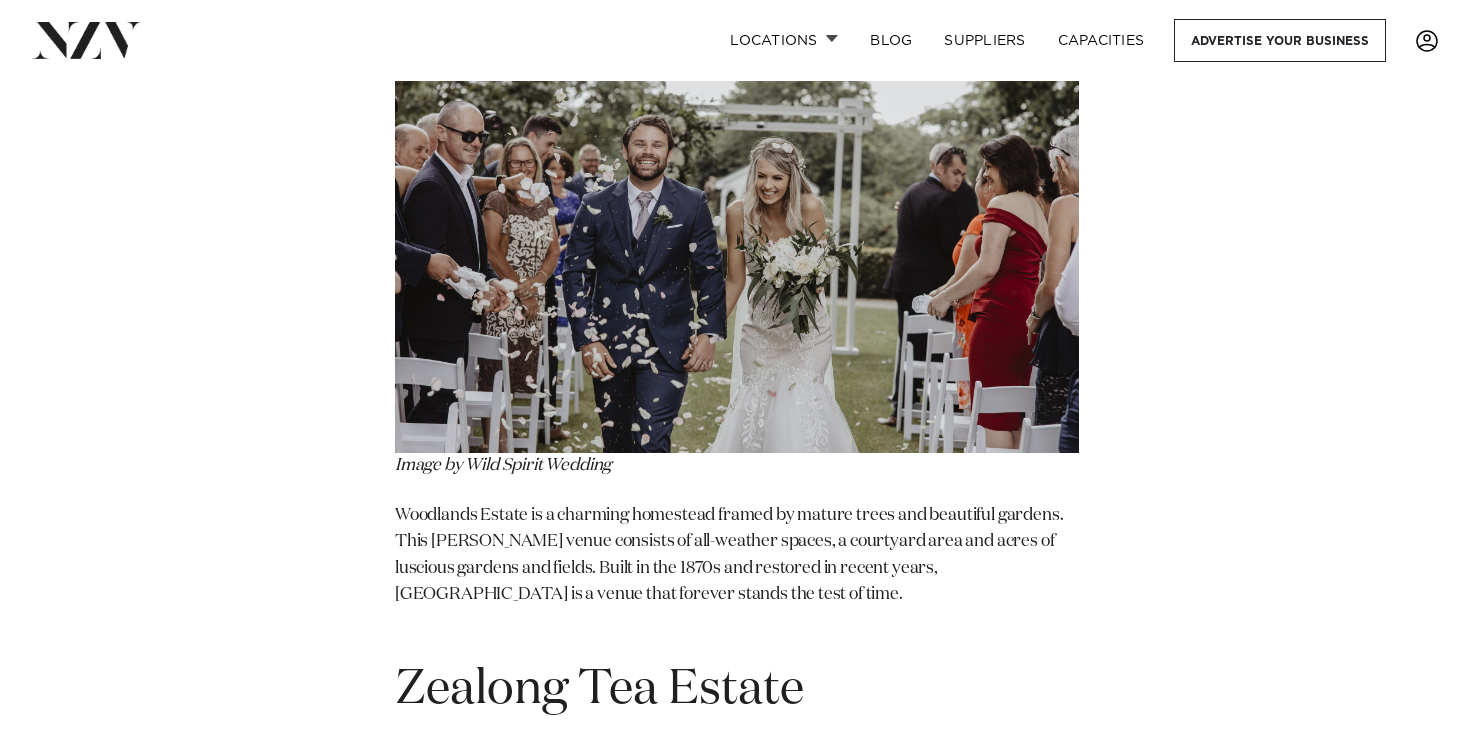 click on "Woodlands Estate is a charming homestead framed by mature trees and beautiful gardens. This Hamilton venue consists of all-weather spaces, a courtyard area and acres of luscious gardens and fields. Built in the 1870s and restored in recent years, Woodlands Estate is a venue that forever stands the test of time." at bounding box center (737, 569) 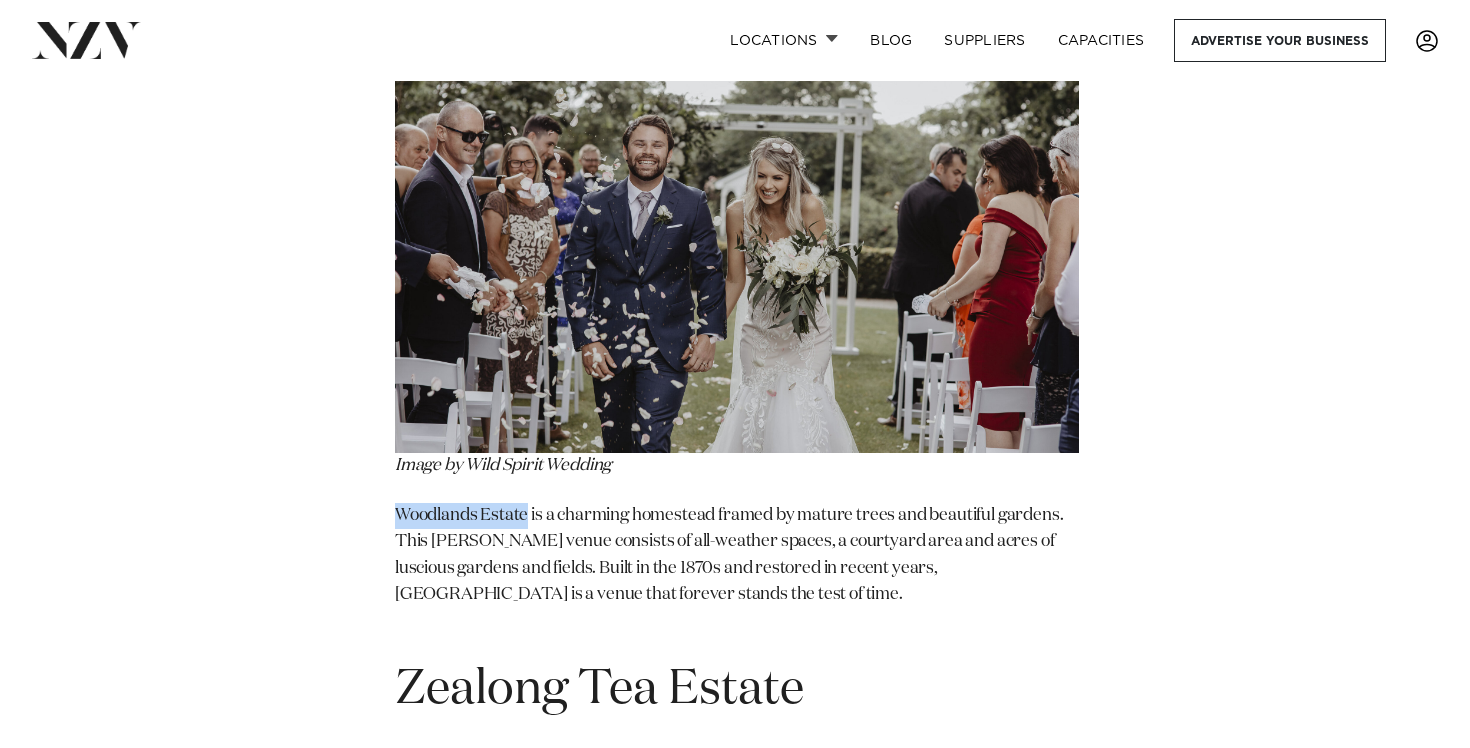 drag, startPoint x: 531, startPoint y: 286, endPoint x: 399, endPoint y: 283, distance: 132.03409 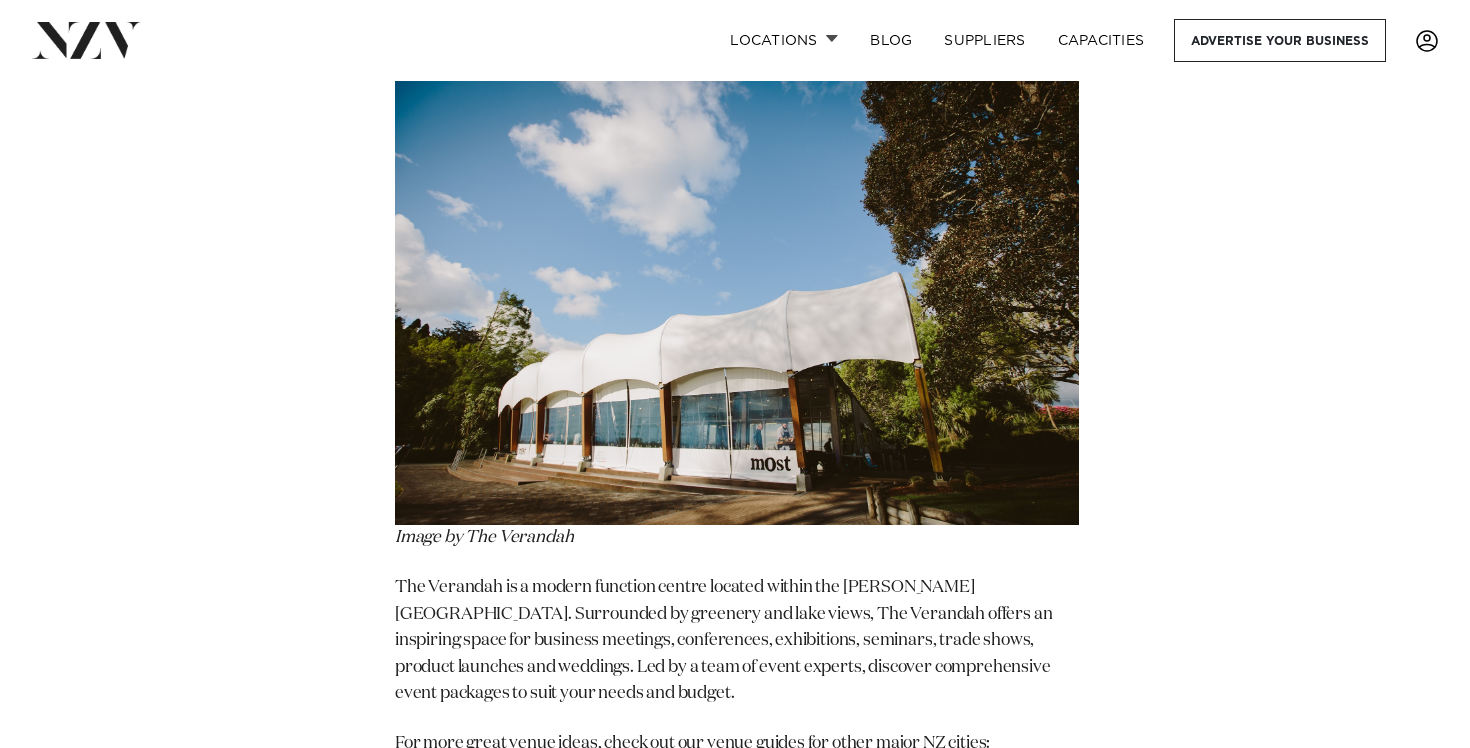 scroll, scrollTop: 28804, scrollLeft: 0, axis: vertical 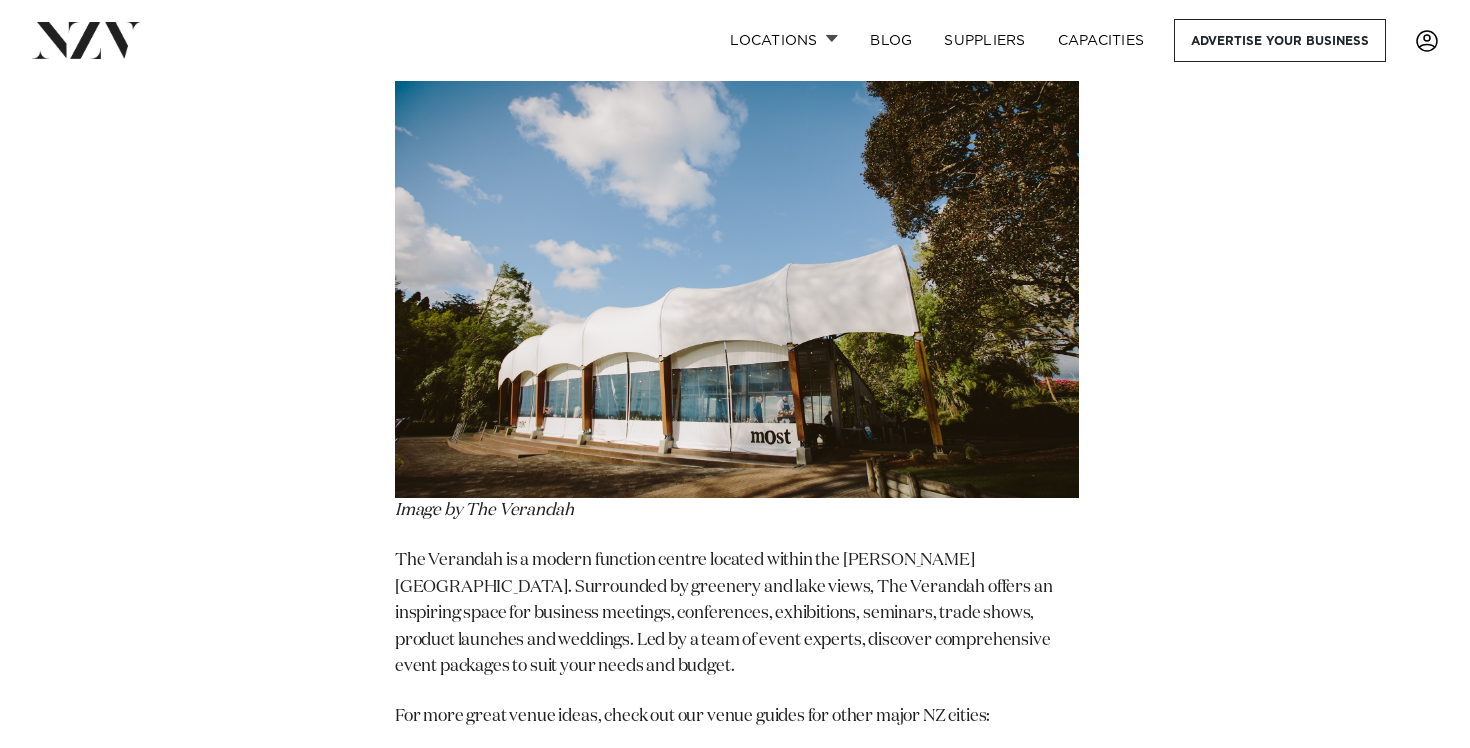 click on "Auckland Venues" at bounding box center [459, 767] 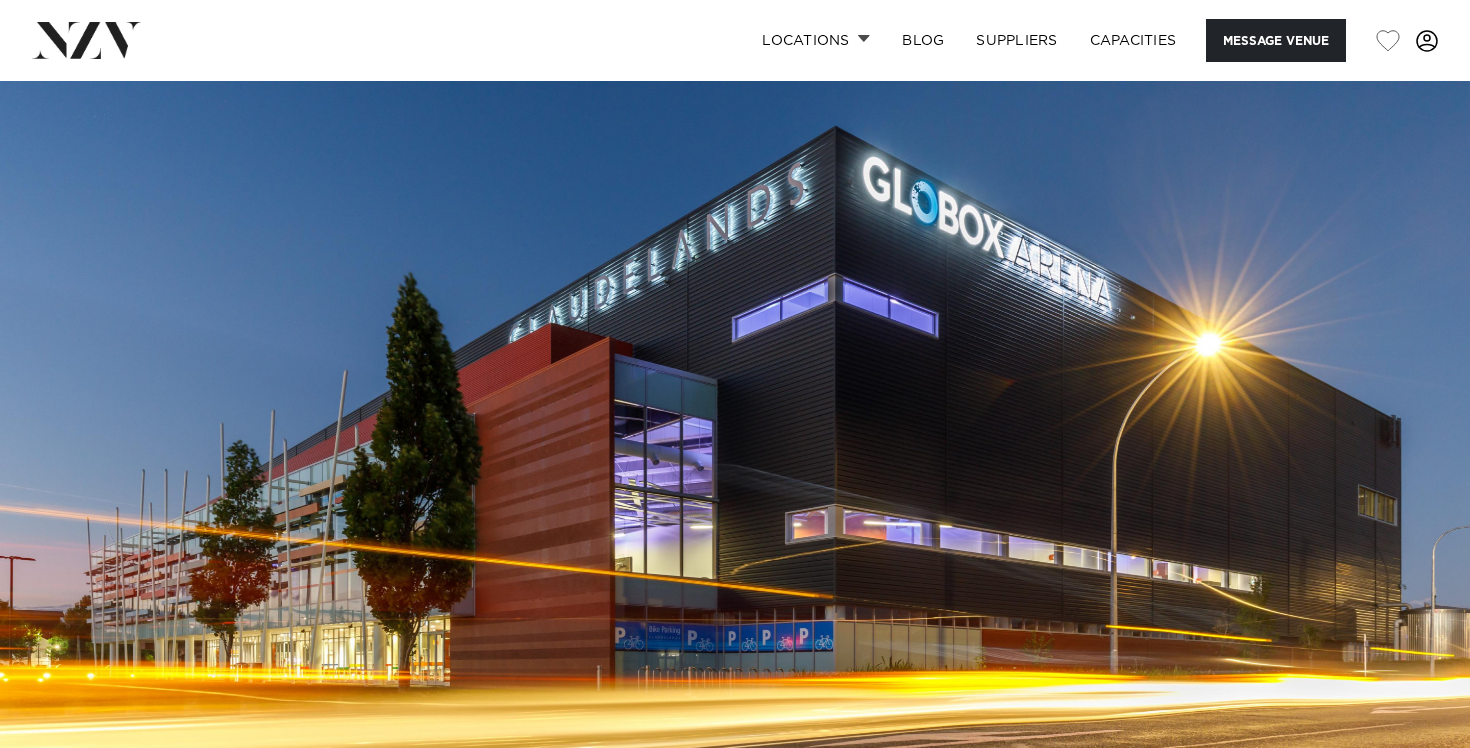scroll, scrollTop: 0, scrollLeft: 0, axis: both 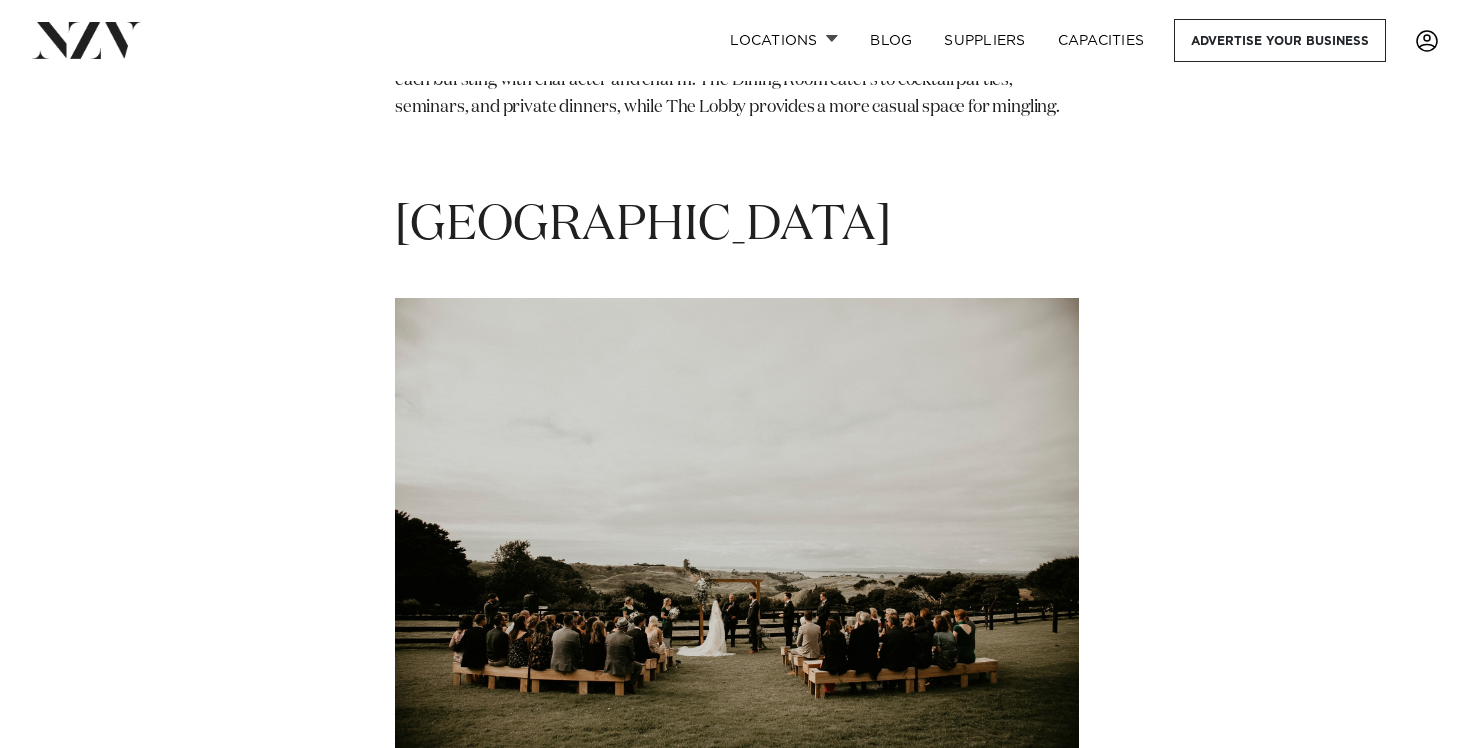 drag, startPoint x: 702, startPoint y: 486, endPoint x: 470, endPoint y: 488, distance: 232.00862 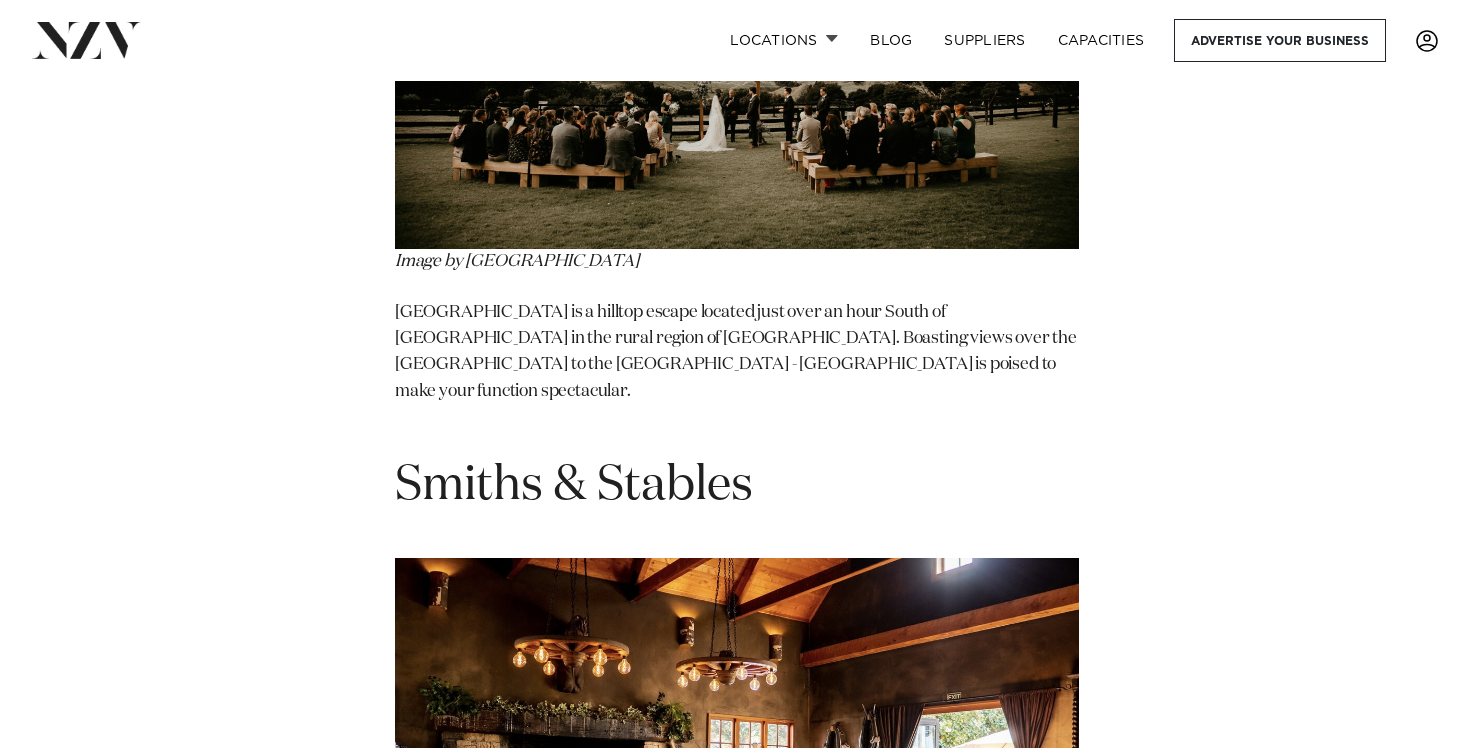 click on "[GEOGRAPHIC_DATA]
Image by  Naumi  Let your creativity run wild at [GEOGRAPHIC_DATA] - a colourful venue where contemporary design meets seamless service. From intimate gatherings to show-stopping events, fashion shows, press events, weddings, presentations and workshops - [GEOGRAPHIC_DATA] brings you wonder-filled spaces just 3km from [GEOGRAPHIC_DATA].
[GEOGRAPHIC_DATA]
Image by [PERSON_NAME] Photography
[GEOGRAPHIC_DATA] is an open-canvas venue on [GEOGRAPHIC_DATA] in [GEOGRAPHIC_DATA]. This effortlessly elegant space showcases captivating waterfront views, a combination of indoor and outdoor spaces, an in-house sound system, tailored menus and beyond!
Lone Pine Estate
Image by Smoke Photography
Vanderosa Farms
Image by Smoke Photography
[PERSON_NAME]
Image by [PERSON_NAME]
M Social
Image by M Social
Homeland
Image by Homeland
QT [GEOGRAPHIC_DATA]
Image by QT [GEOGRAPHIC_DATA]
Akarana
Image by [PERSON_NAME]" at bounding box center [735, 11465] 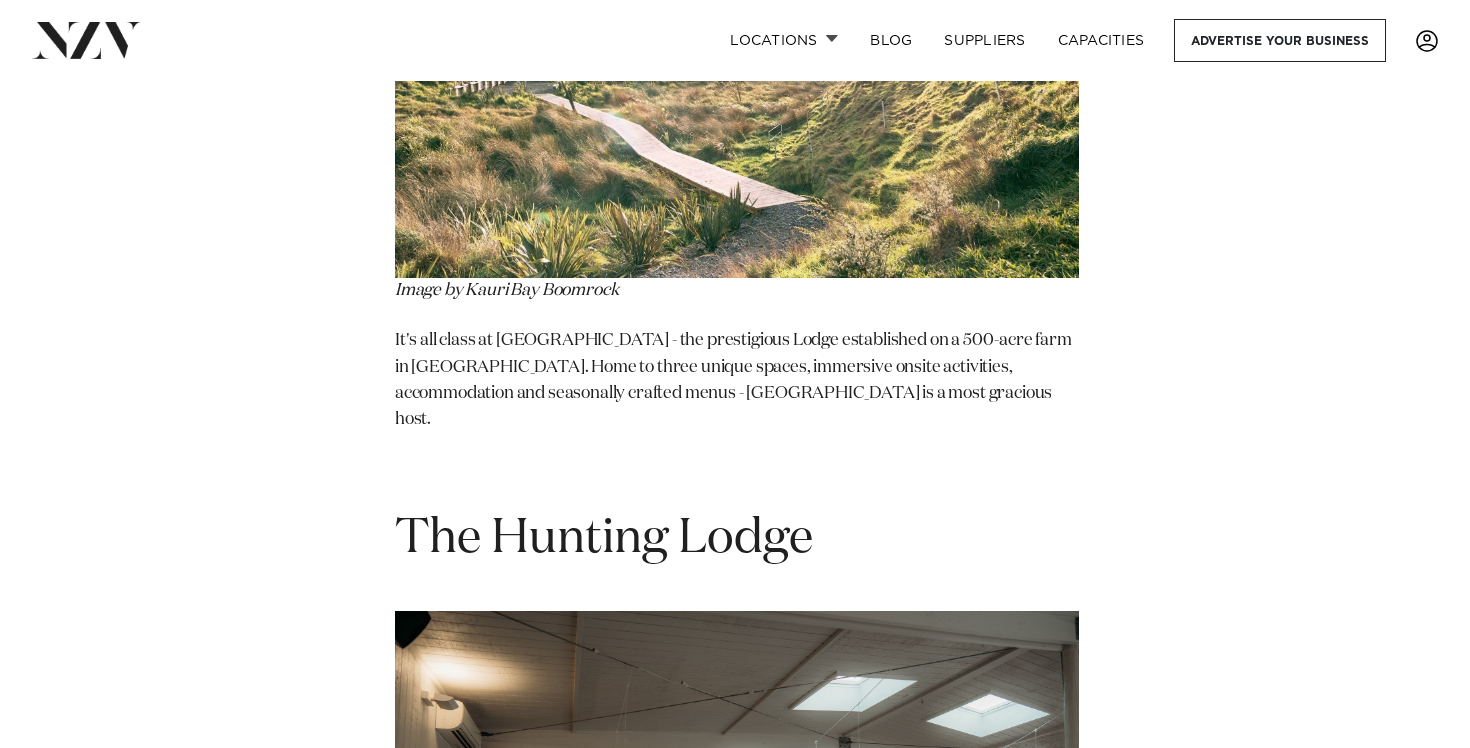 scroll, scrollTop: 30672, scrollLeft: 0, axis: vertical 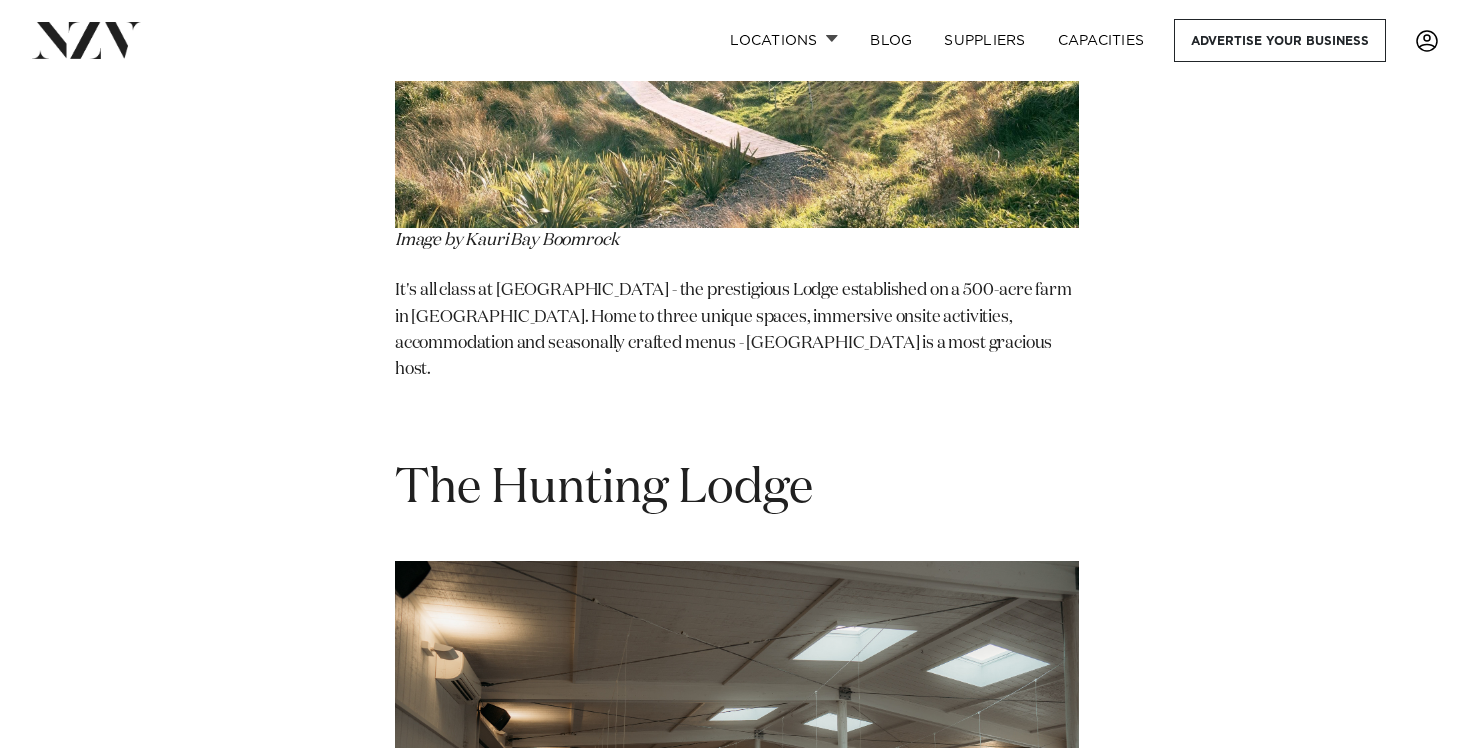 drag, startPoint x: 430, startPoint y: 501, endPoint x: 595, endPoint y: 501, distance: 165 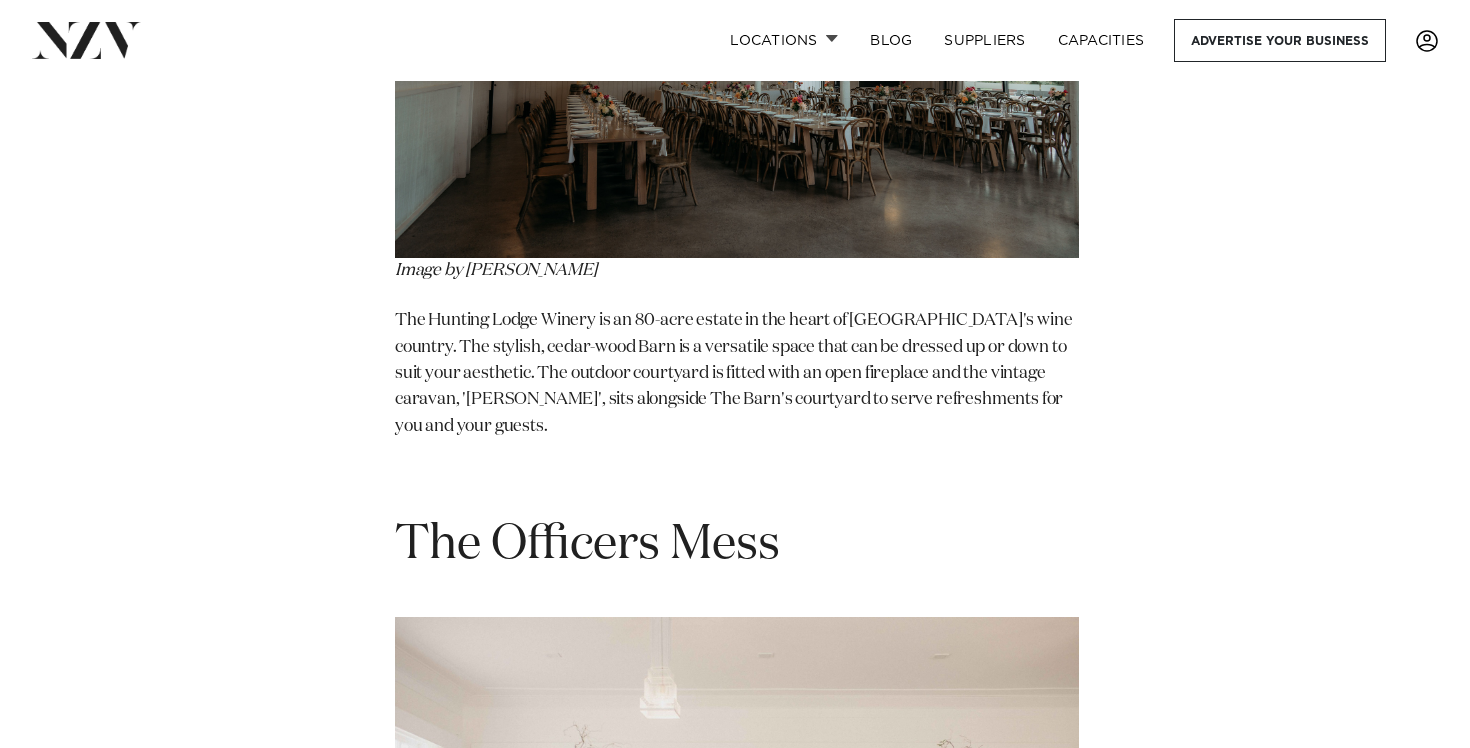 click on "[GEOGRAPHIC_DATA]
Image by  Naumi  Let your creativity run wild at [GEOGRAPHIC_DATA] - a colourful venue where contemporary design meets seamless service. From intimate gatherings to show-stopping events, fashion shows, press events, weddings, presentations and workshops - [GEOGRAPHIC_DATA] brings you wonder-filled spaces just 3km from [GEOGRAPHIC_DATA].
[GEOGRAPHIC_DATA]
Image by [PERSON_NAME] Photography
[GEOGRAPHIC_DATA] is an open-canvas venue on [GEOGRAPHIC_DATA] in [GEOGRAPHIC_DATA]. This effortlessly elegant space showcases captivating waterfront views, a combination of indoor and outdoor spaces, an in-house sound system, tailored menus and beyond!
Lone Pine Estate
Image by Smoke Photography
Vanderosa Farms
Image by Smoke Photography
[PERSON_NAME]
Image by [PERSON_NAME]
M Social
Image by M Social
Homeland
Image by Homeland
QT [GEOGRAPHIC_DATA]
Image by QT [GEOGRAPHIC_DATA]
Akarana
Image by [PERSON_NAME]" at bounding box center [735, 1255] 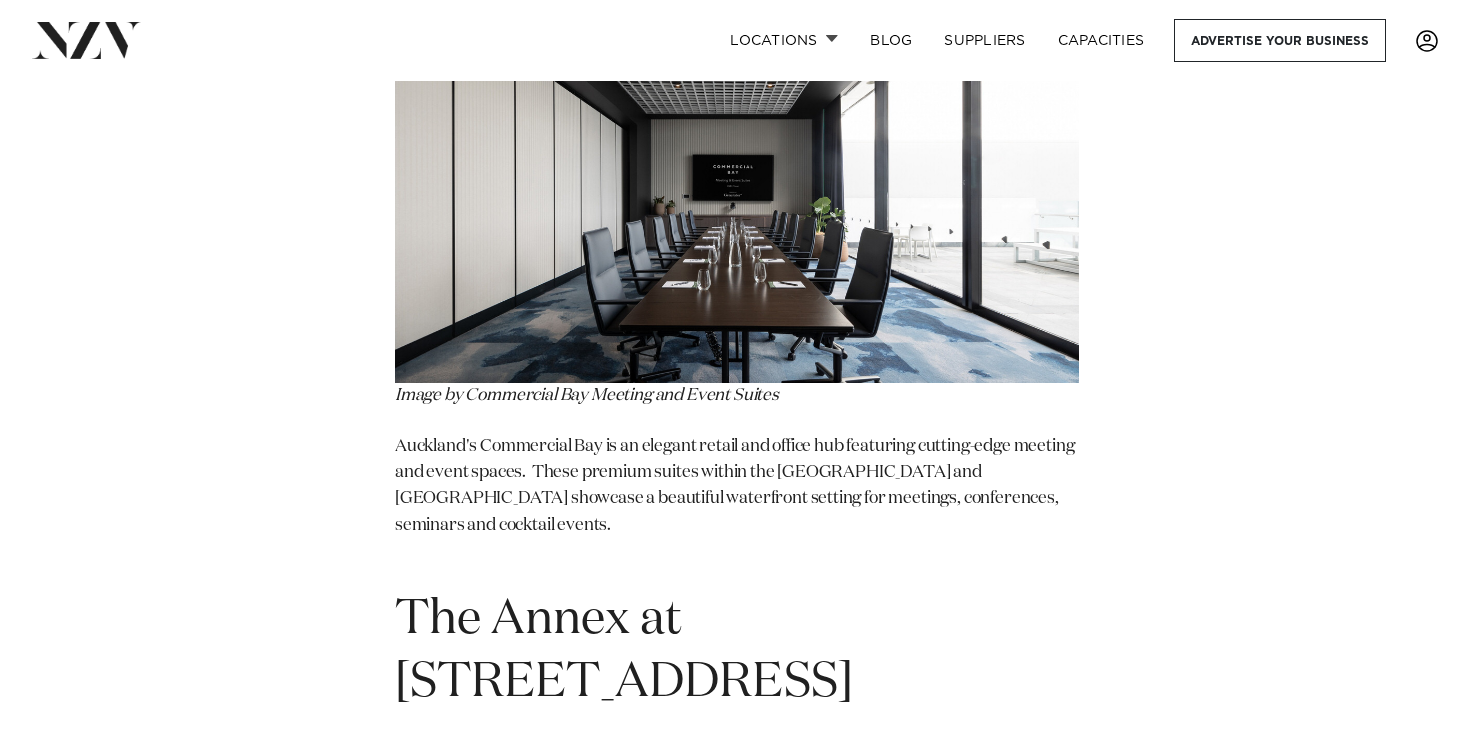 scroll, scrollTop: 42672, scrollLeft: 0, axis: vertical 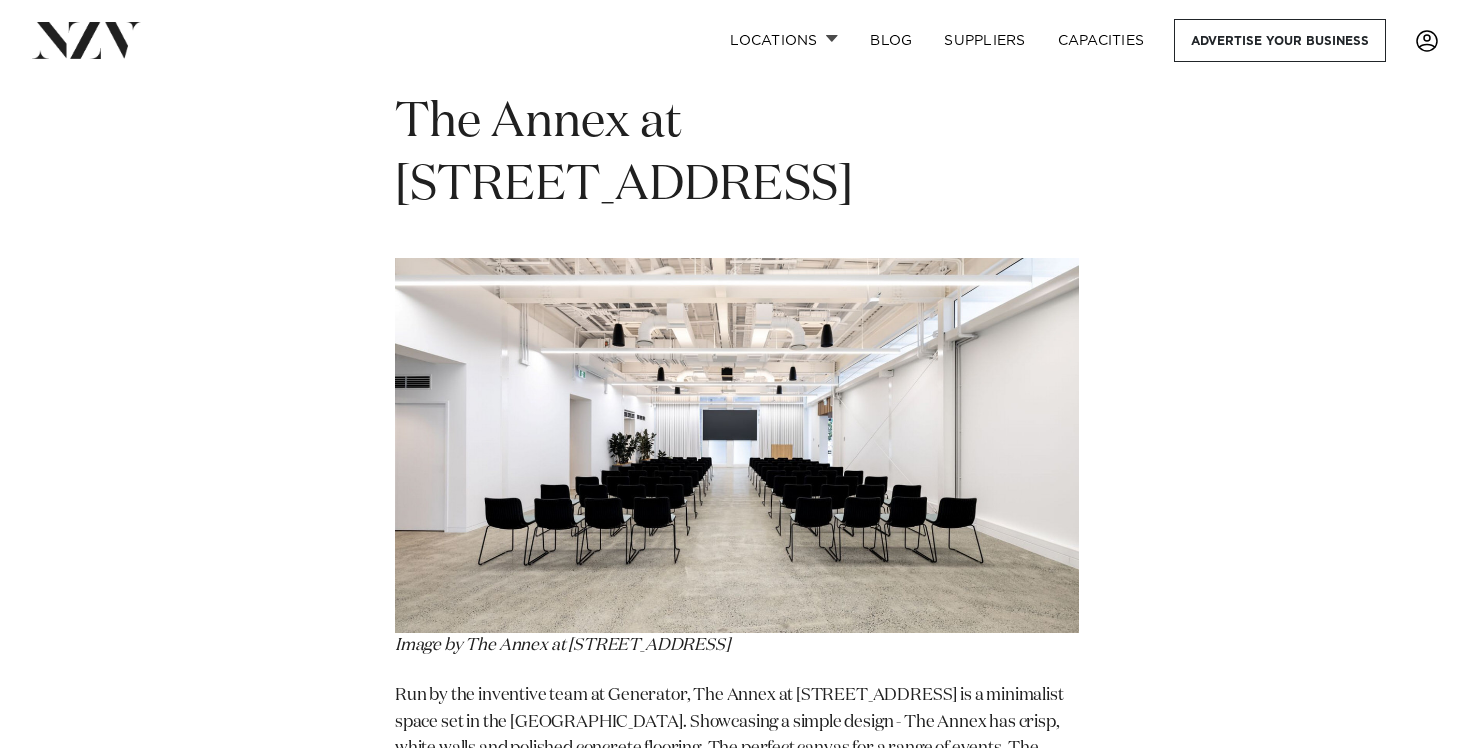 click at bounding box center [195, -10246] 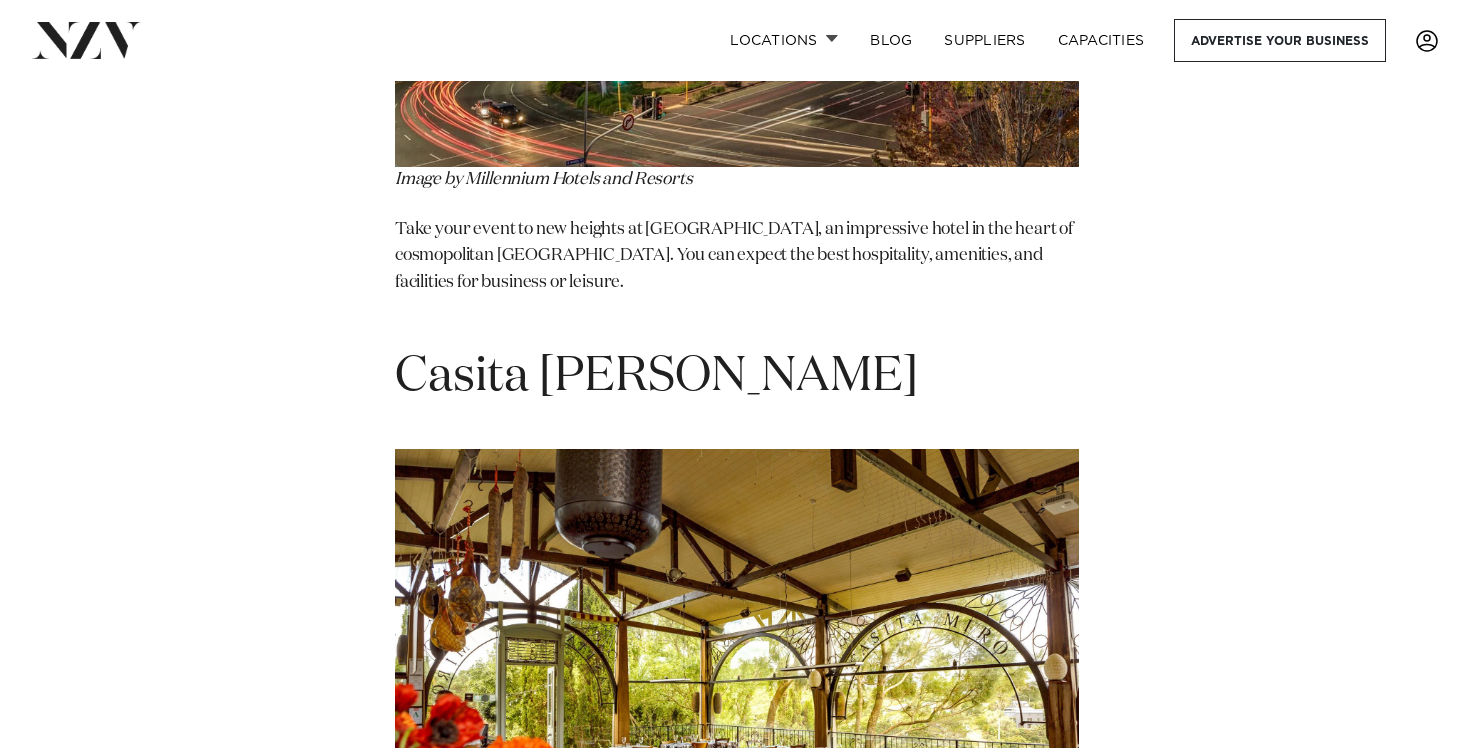 scroll, scrollTop: 60028, scrollLeft: 0, axis: vertical 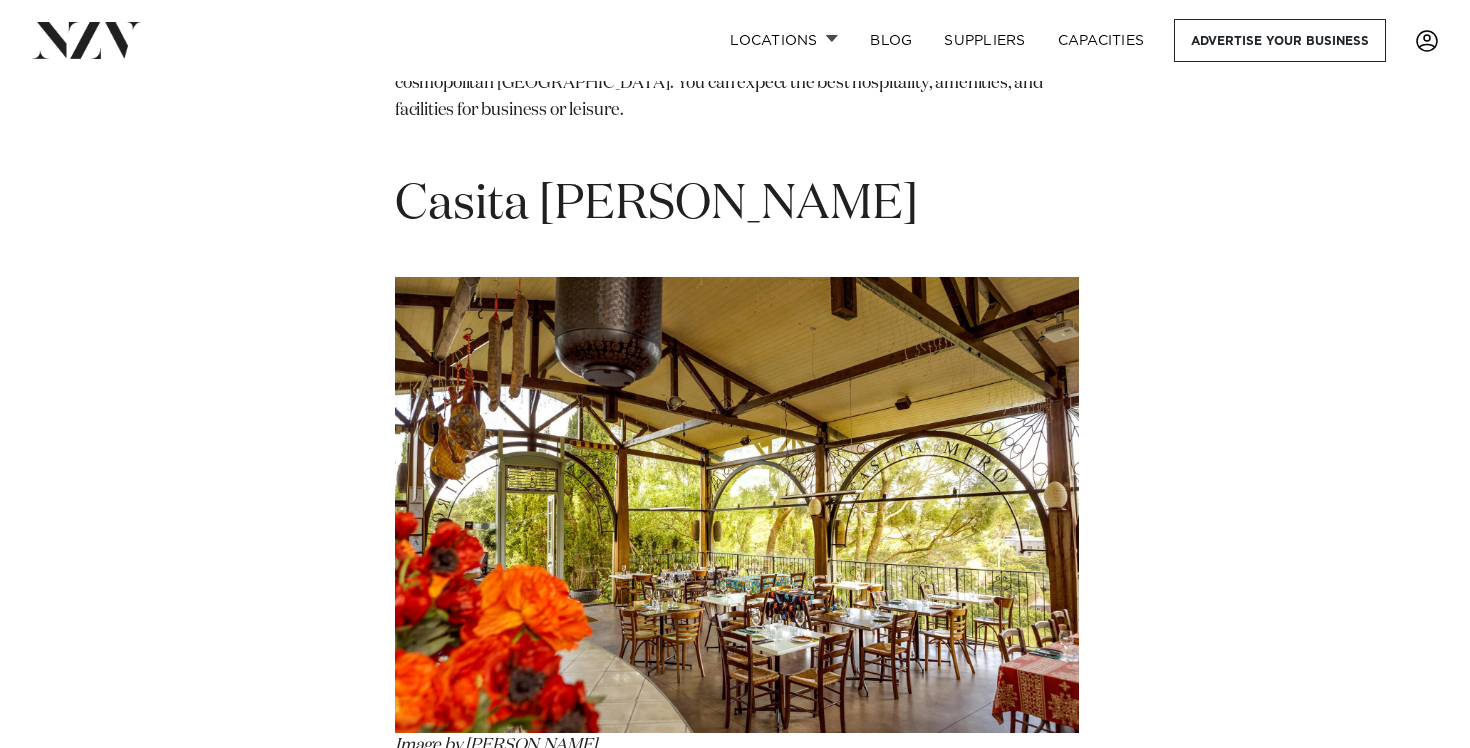 click on "Perched on a clifftop overlooking [GEOGRAPHIC_DATA], Castaways showcases the beauty of [GEOGRAPHIC_DATA]’s west coast like nowhere else. With activities including spa facilities, clay target shooting and archery - Castaways has something for everyone. The Function Centre seats up to 120 guests and offers spectacular views over the [GEOGRAPHIC_DATA] from the enclosed viewing deck. Should you choose to stay onsite - there are gorgeous chalets, villas, studios, and glamping sites to chose from." at bounding box center (737, 1641) 